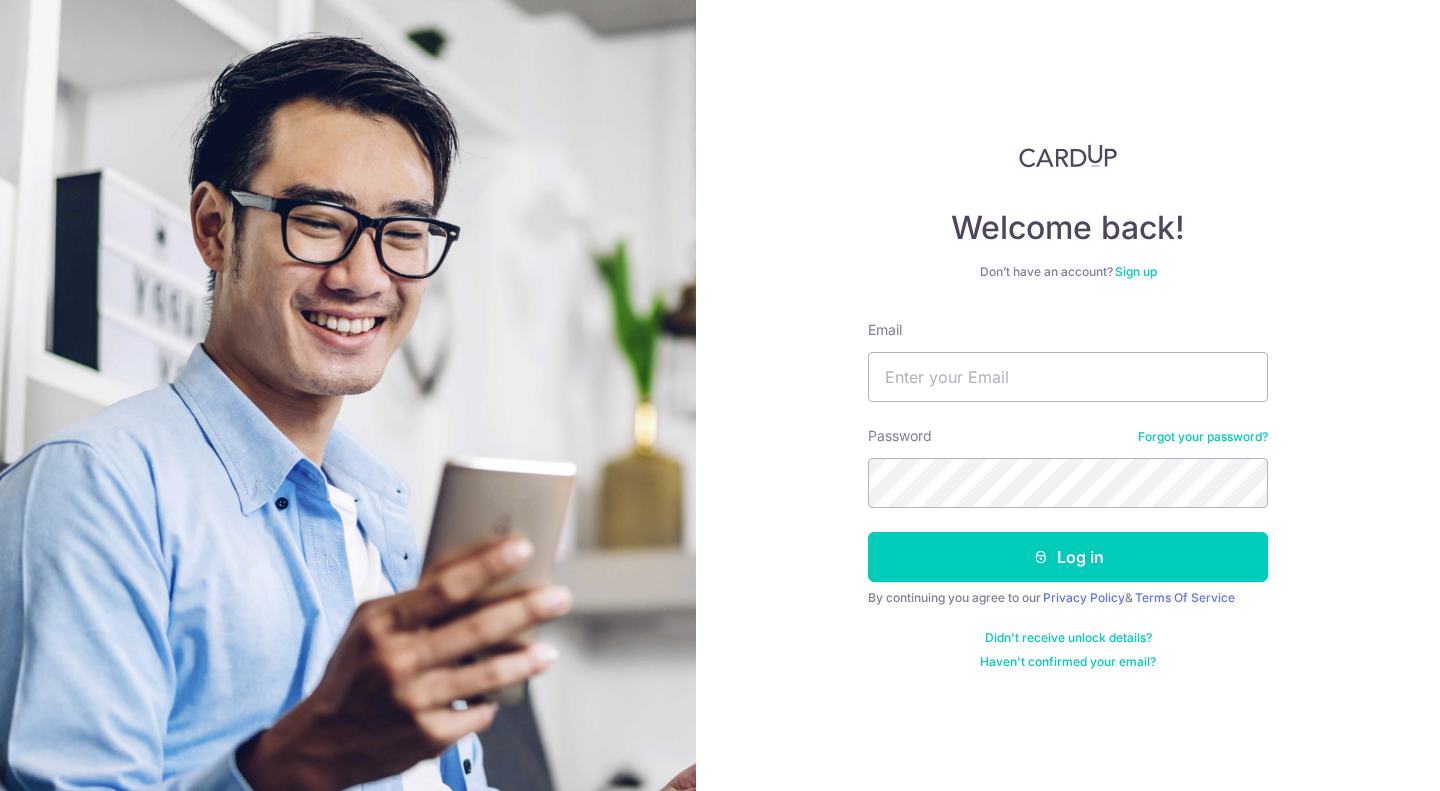 scroll, scrollTop: 0, scrollLeft: 0, axis: both 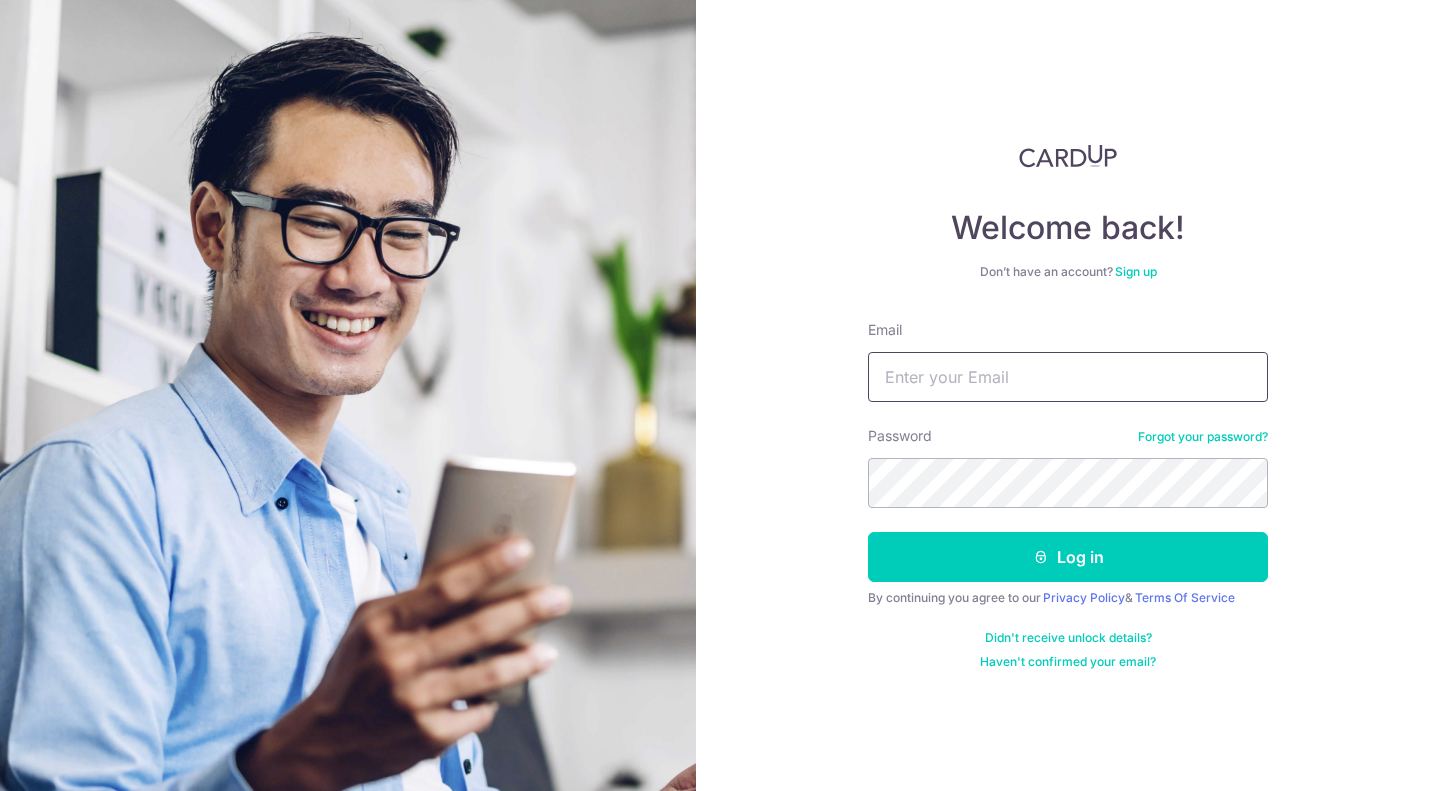 click on "Email" at bounding box center (1068, 377) 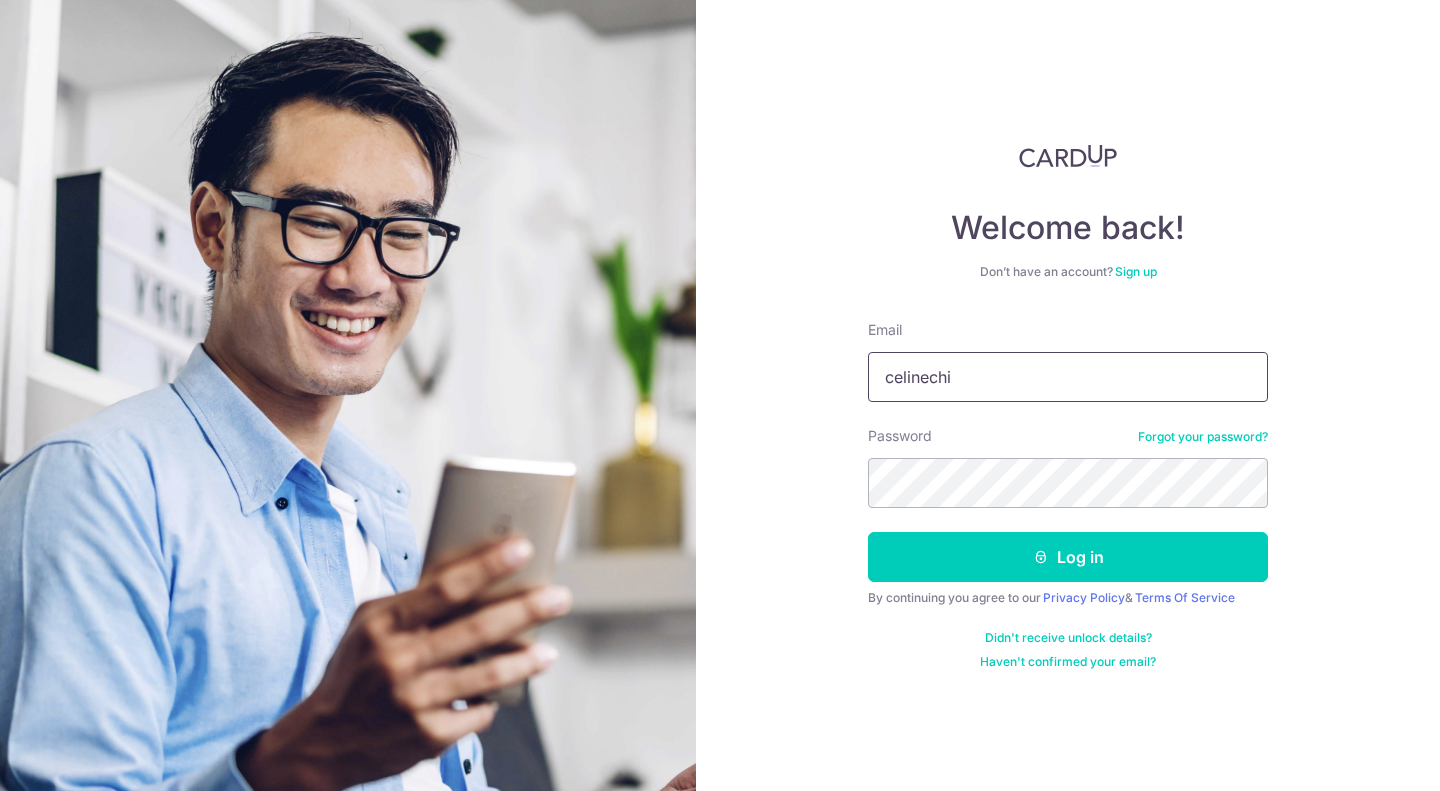 scroll, scrollTop: 0, scrollLeft: 0, axis: both 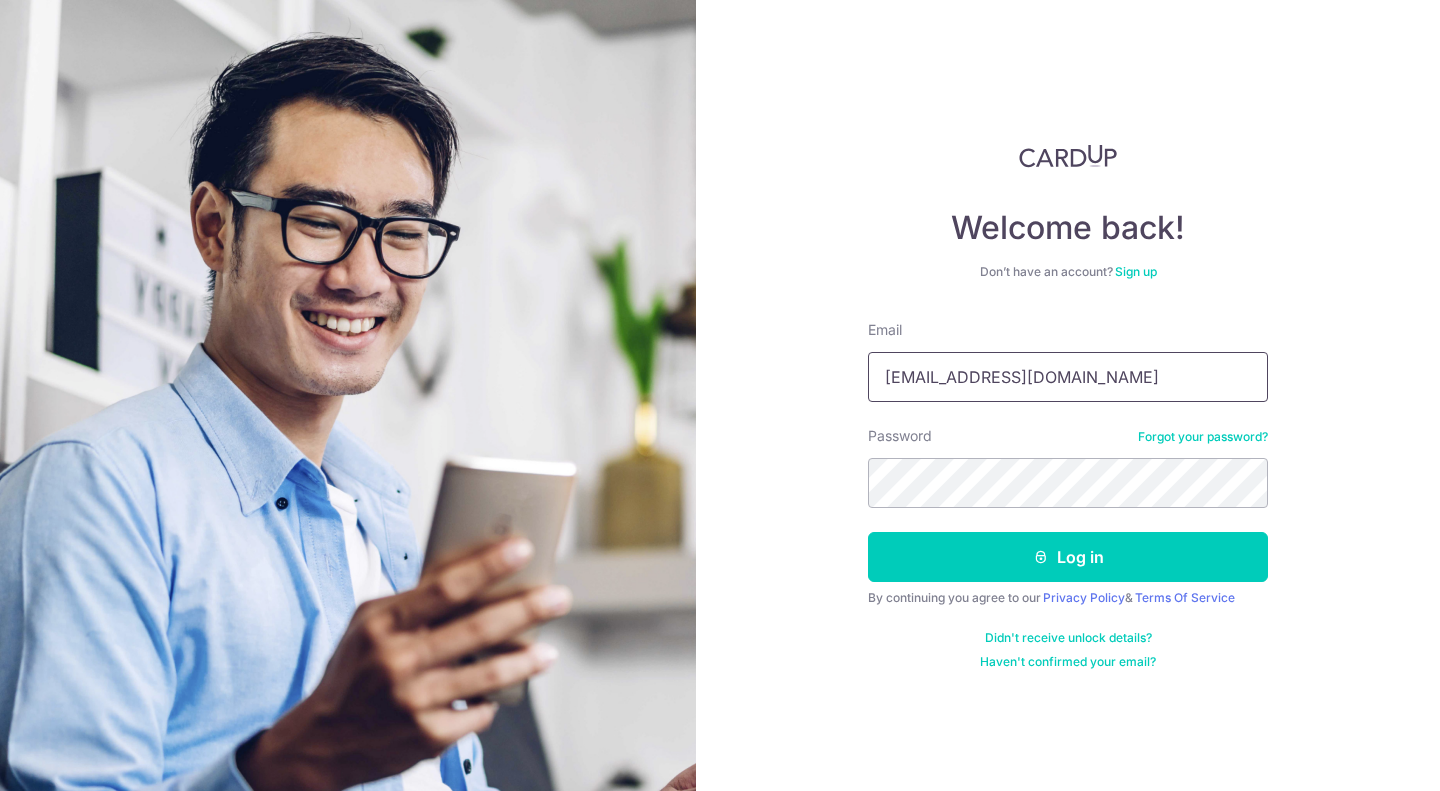 type on "[EMAIL_ADDRESS][DOMAIN_NAME]" 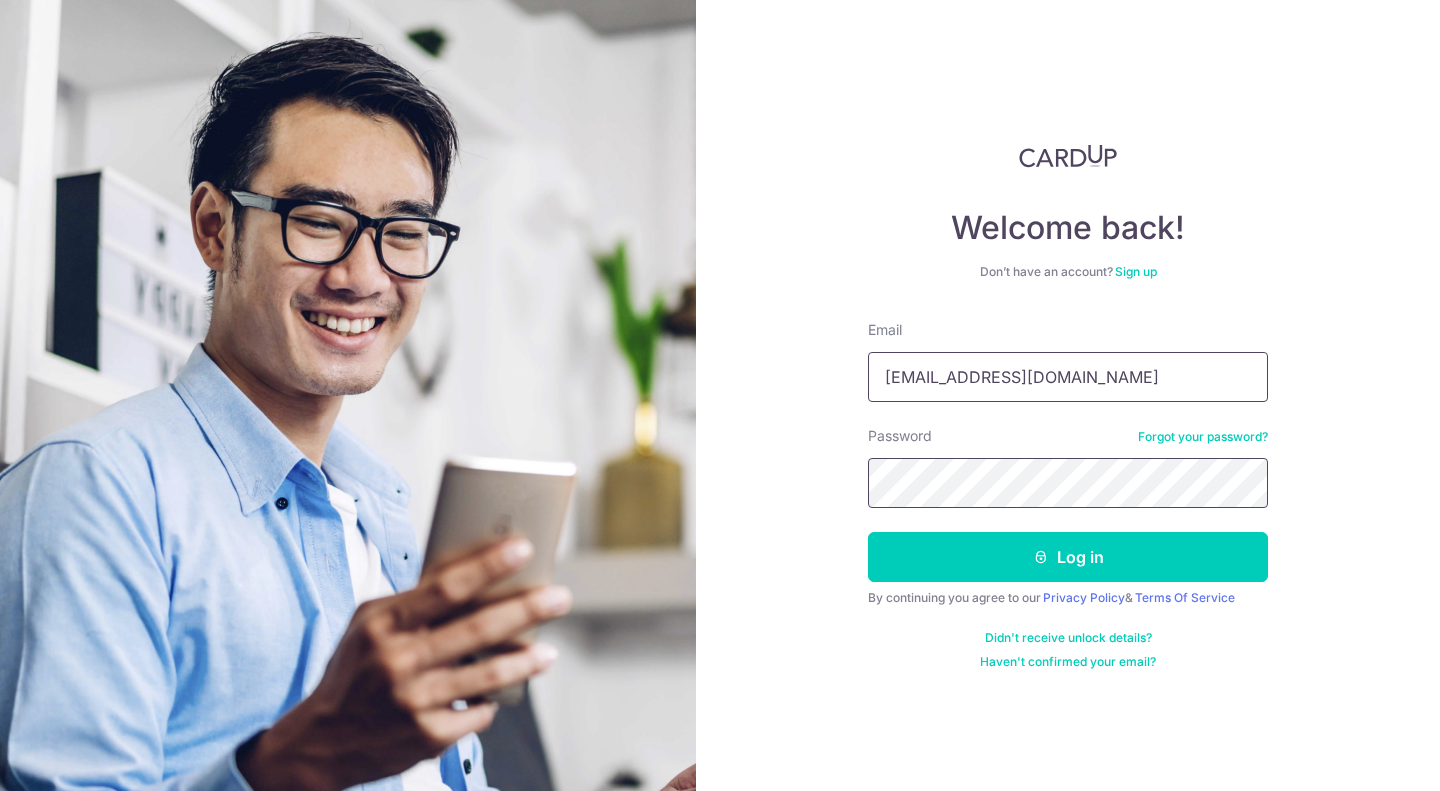 click on "Log in" at bounding box center [1068, 557] 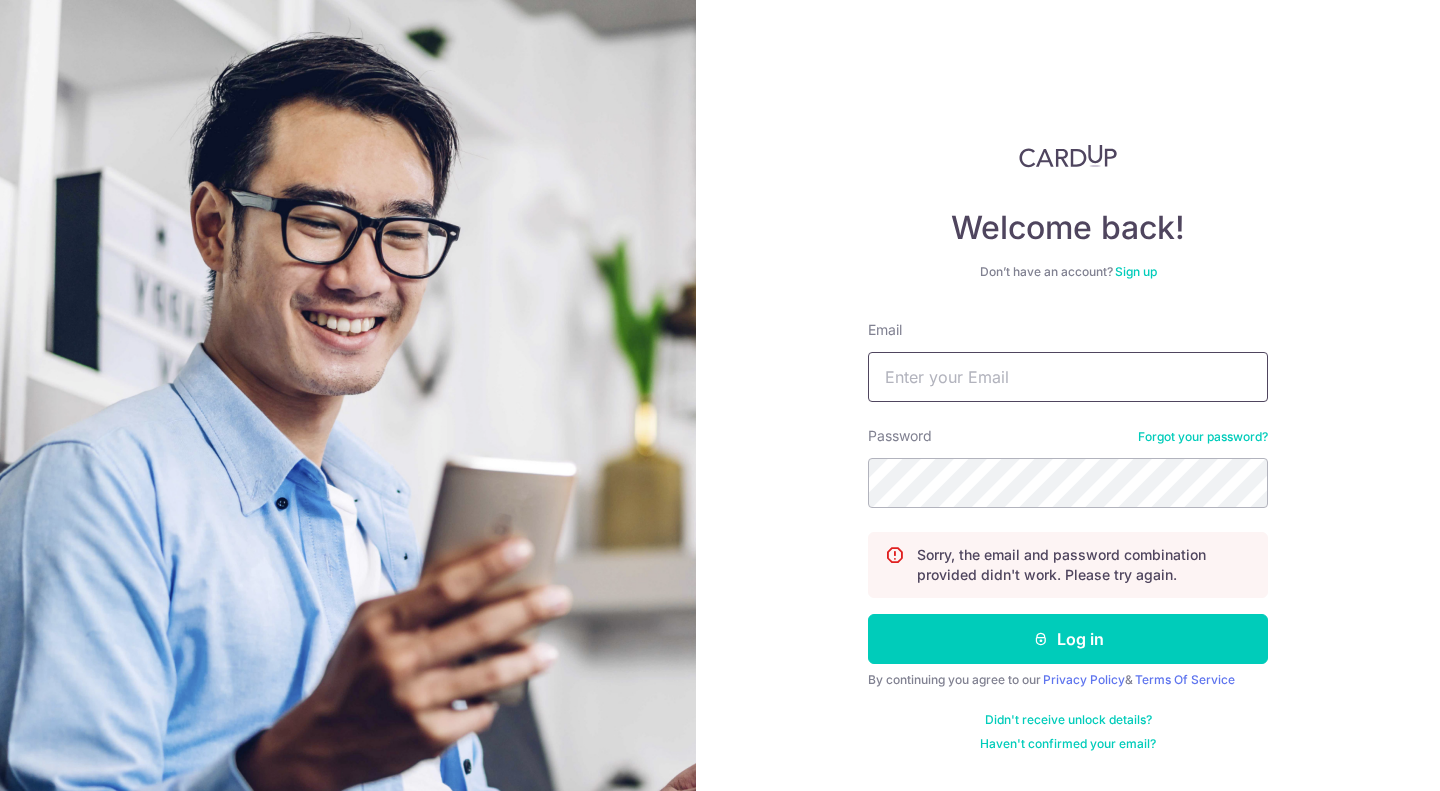 click on "Email" at bounding box center [1068, 377] 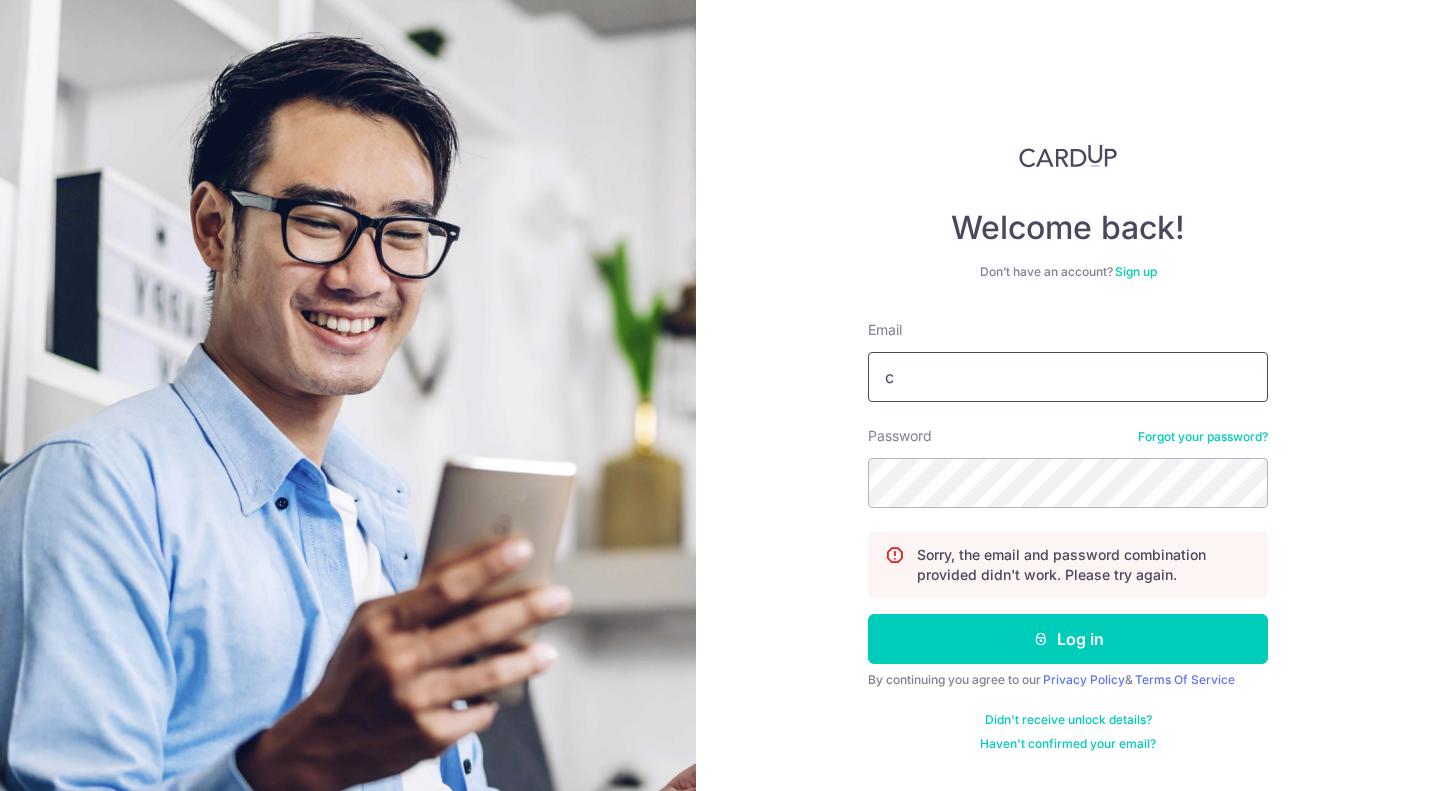 scroll, scrollTop: 0, scrollLeft: 0, axis: both 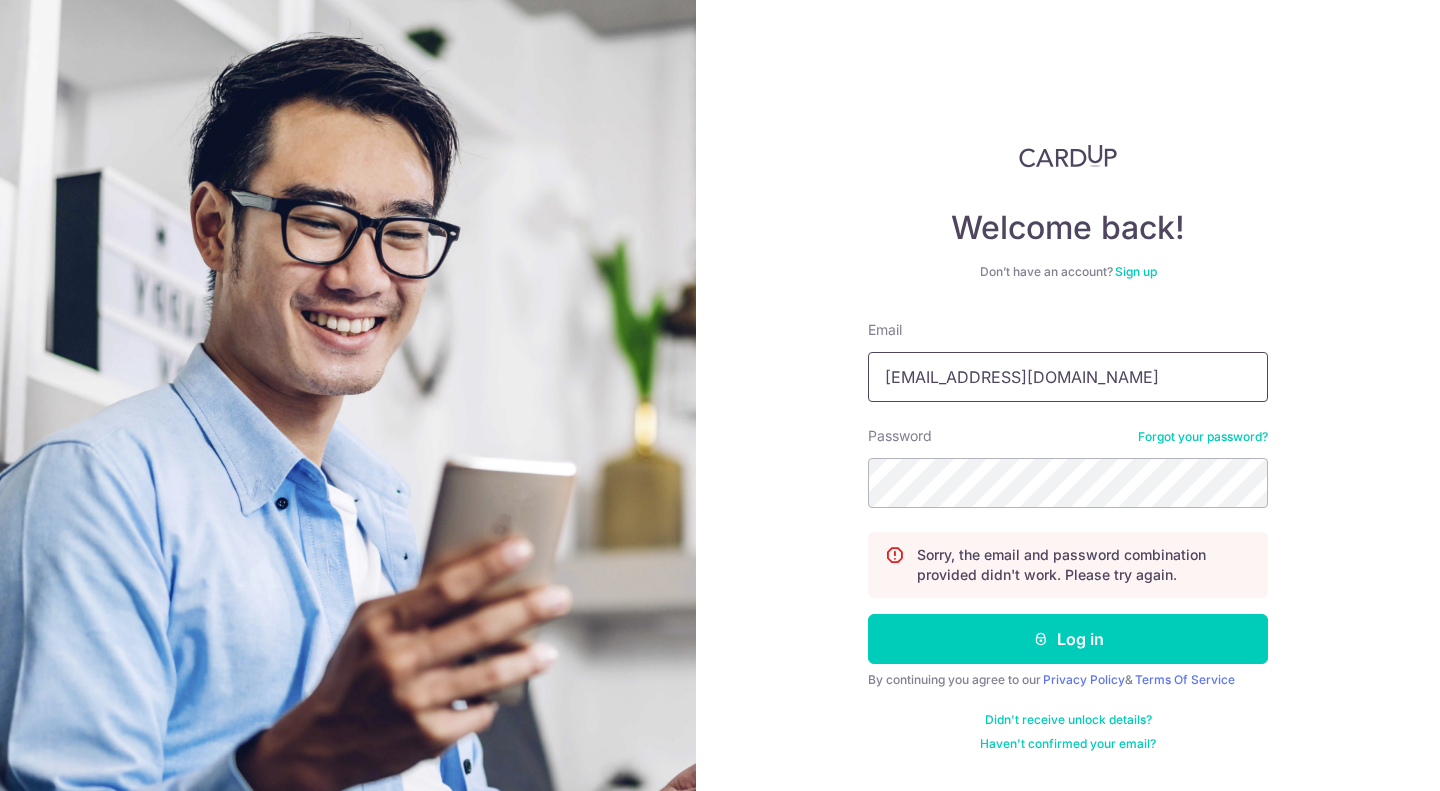 type on "[EMAIL_ADDRESS][DOMAIN_NAME]" 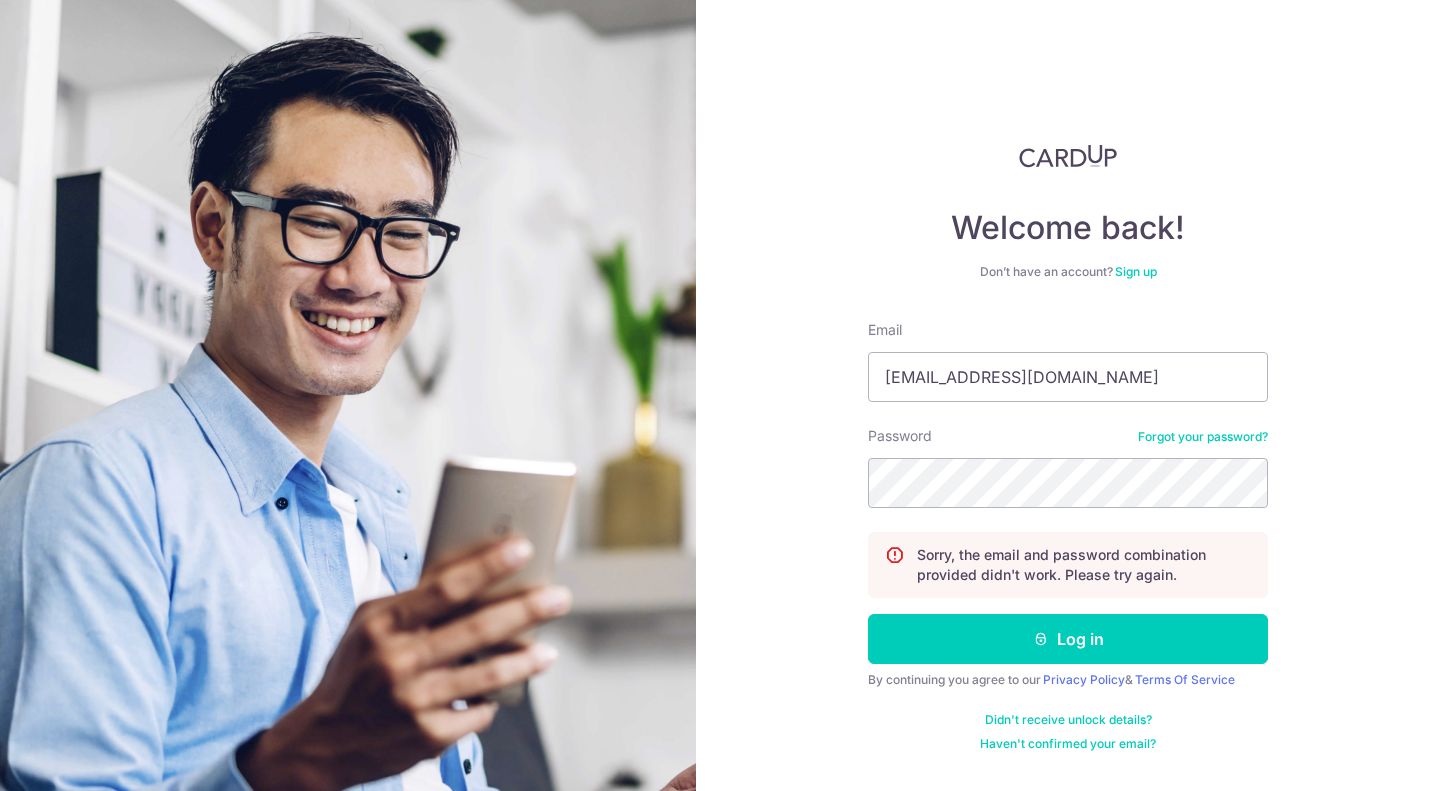 click on "Forgot your password?" at bounding box center [1203, 437] 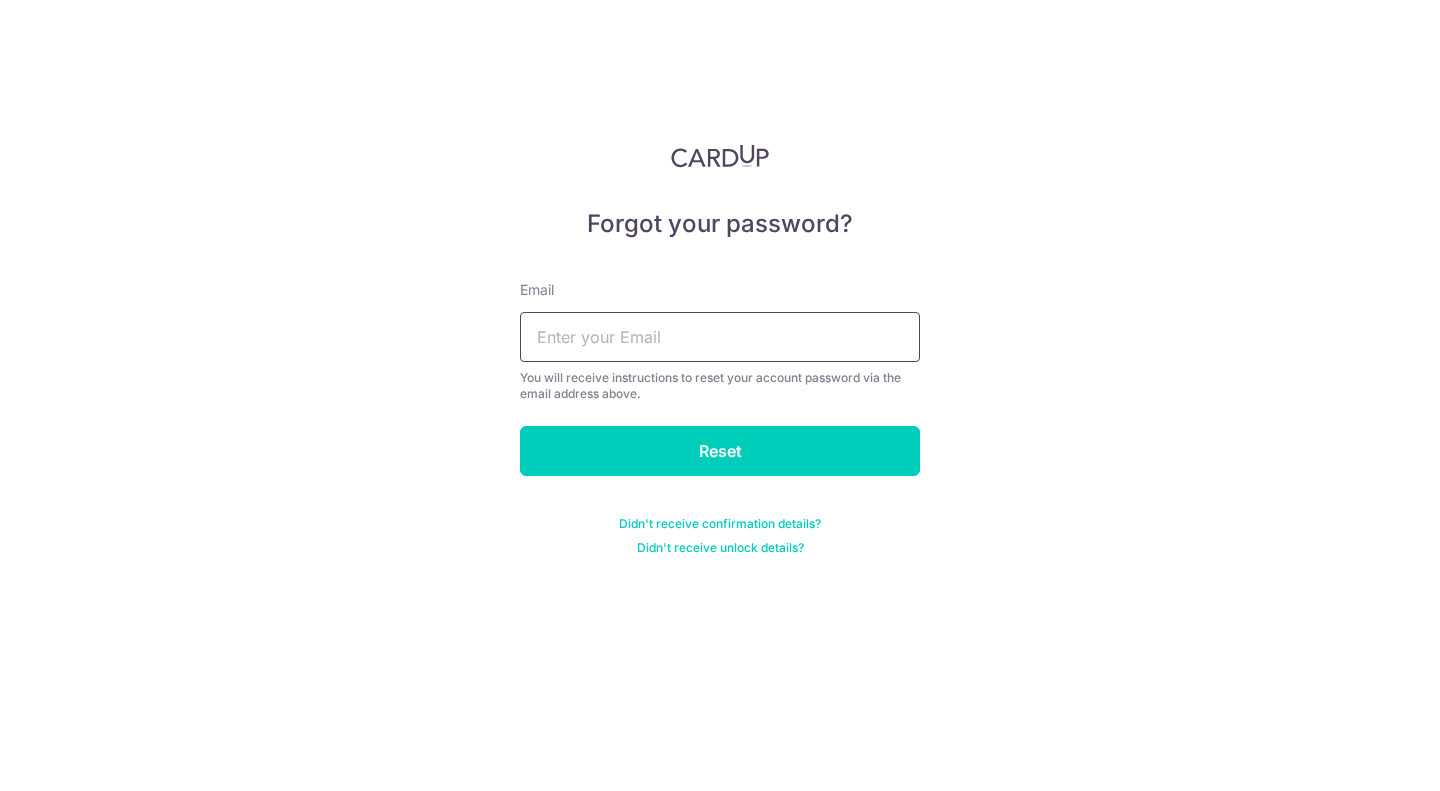 drag, startPoint x: 811, startPoint y: 367, endPoint x: 818, endPoint y: 345, distance: 23.086792 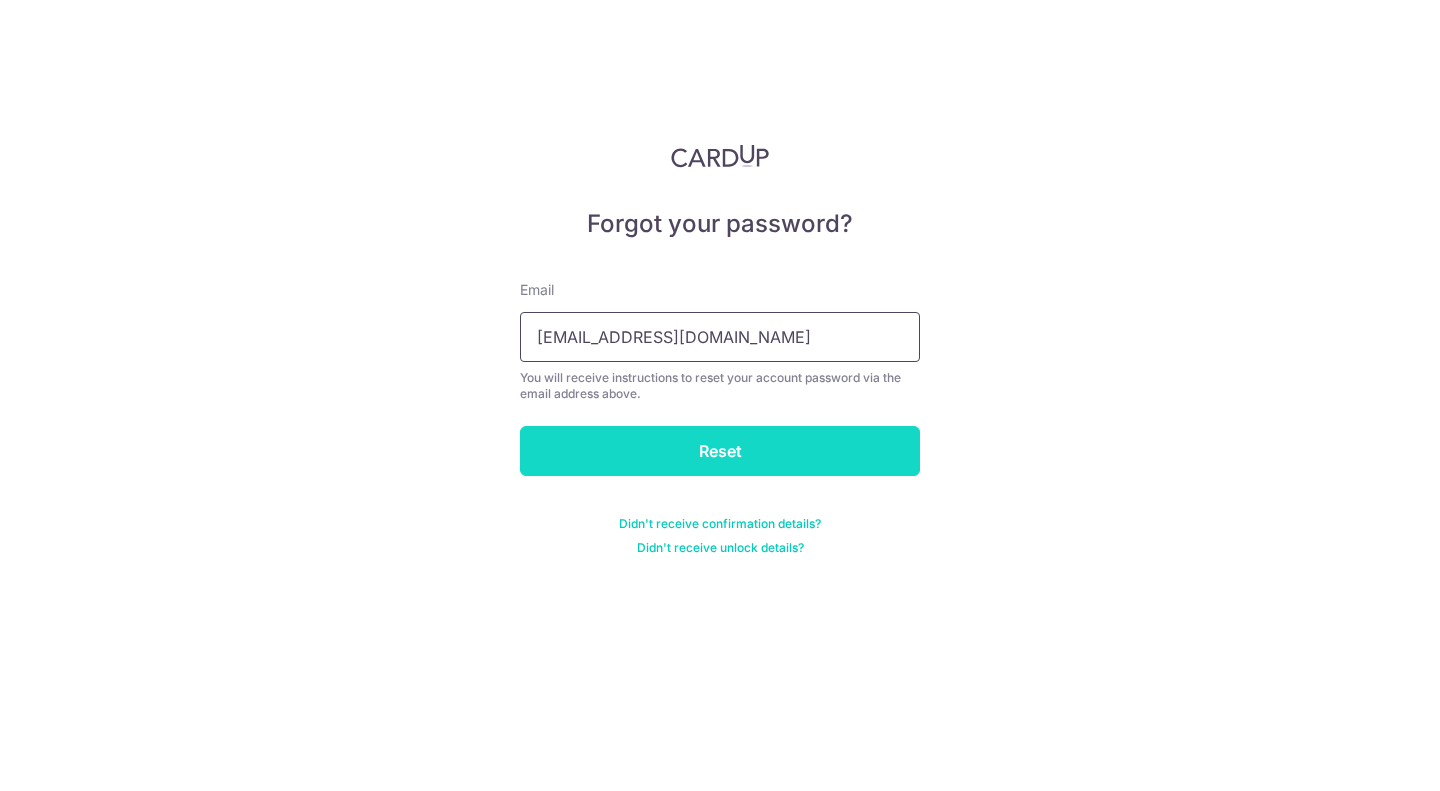type on "[EMAIL_ADDRESS][DOMAIN_NAME]" 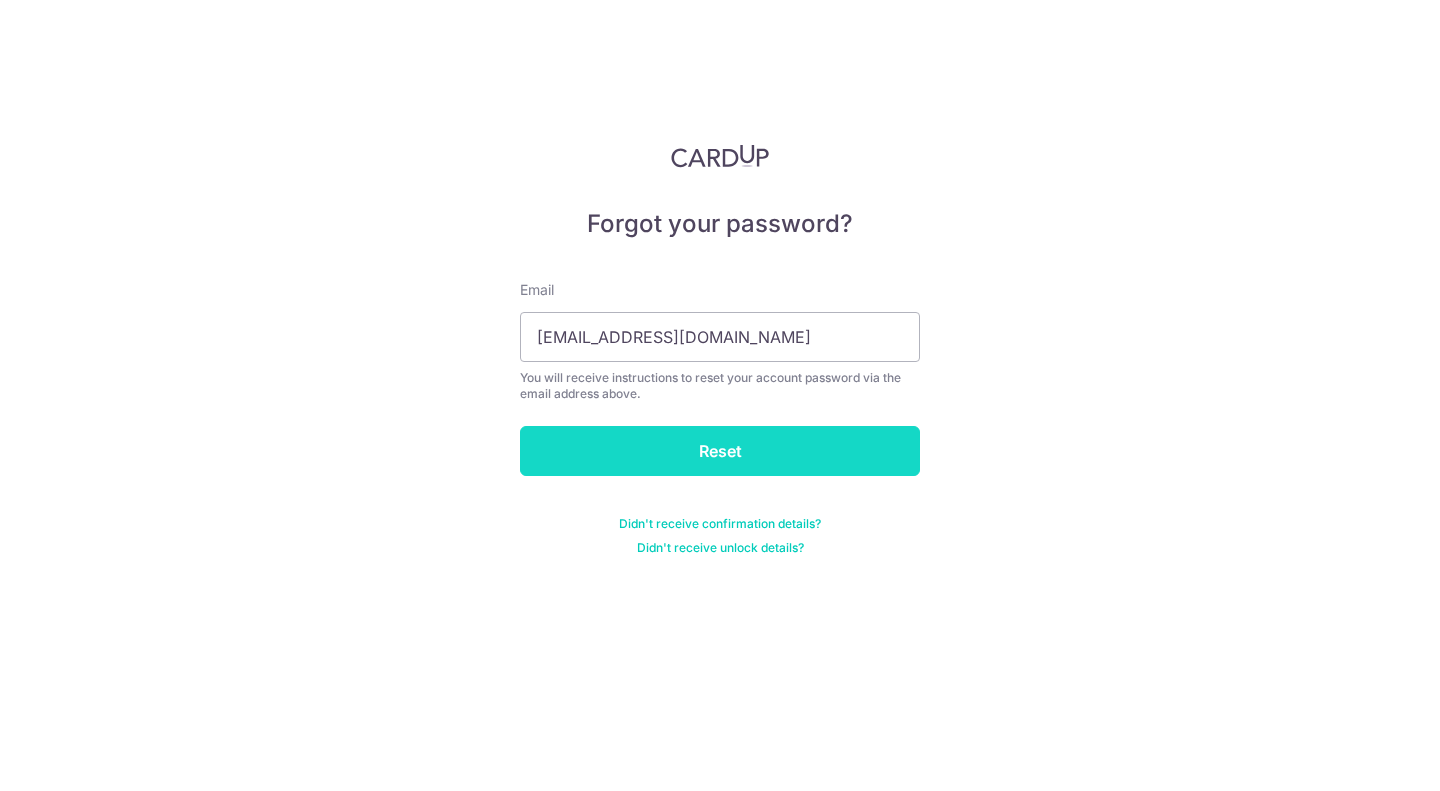 click on "Reset" at bounding box center [720, 451] 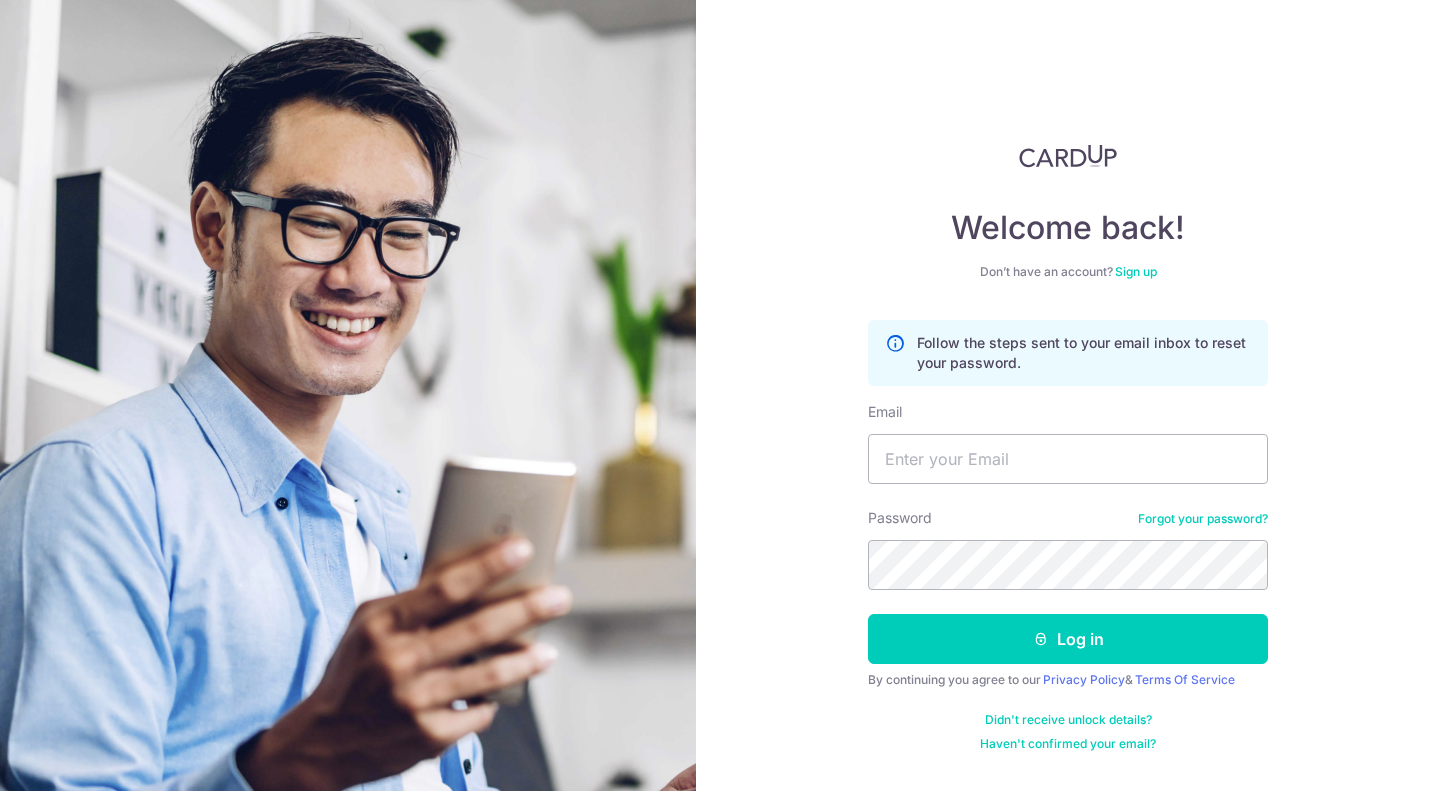 scroll, scrollTop: 0, scrollLeft: 0, axis: both 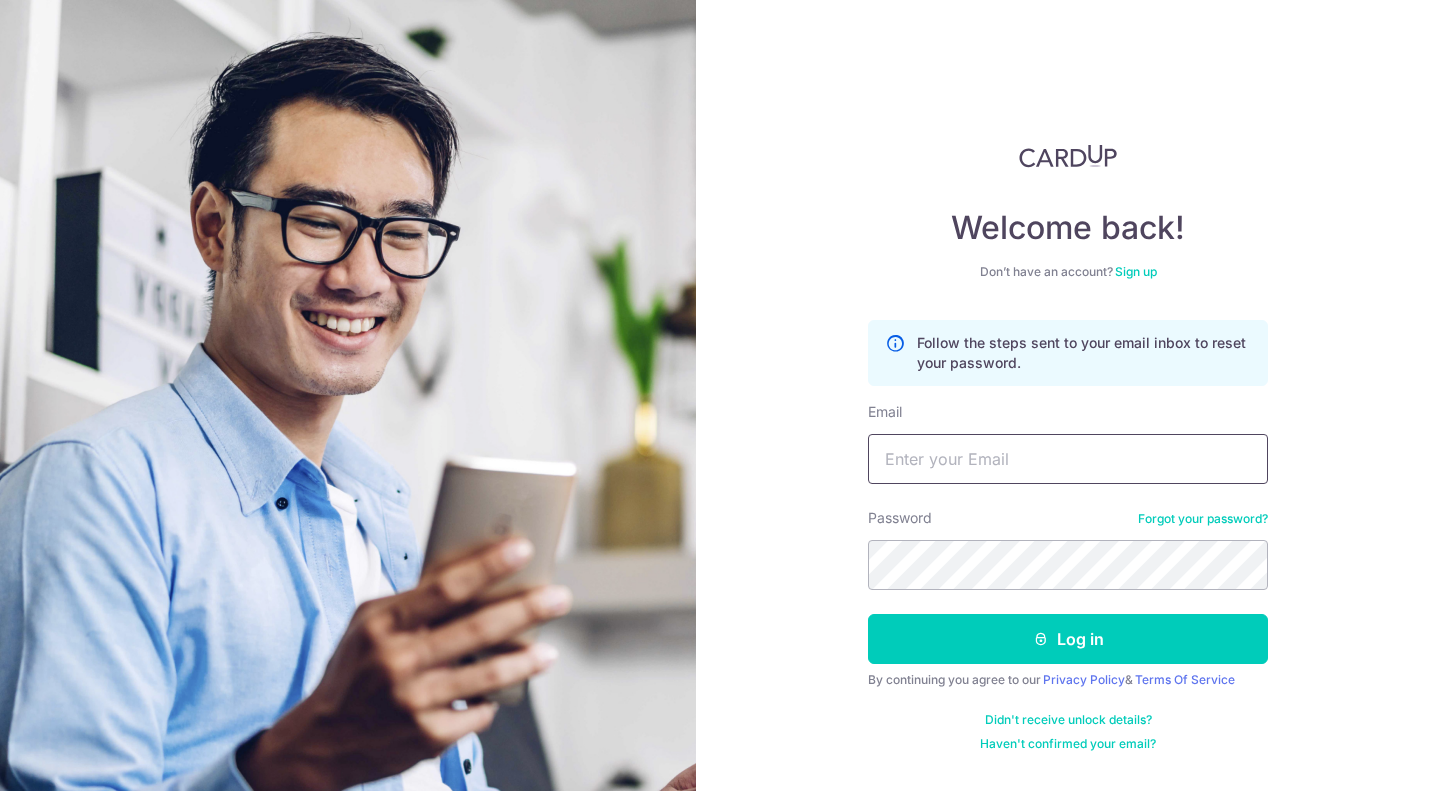 click on "Email" at bounding box center [1068, 459] 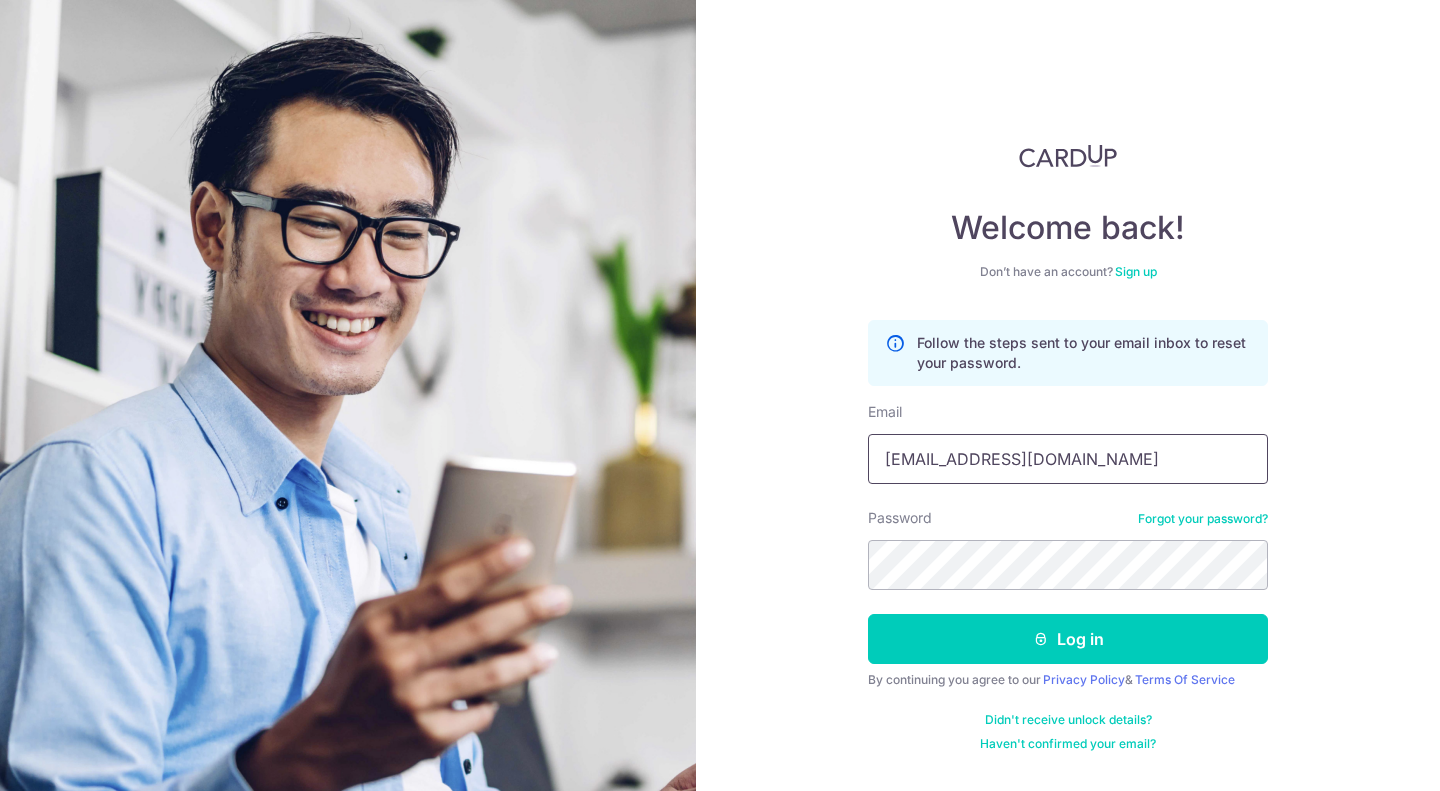 type on "[EMAIL_ADDRESS][DOMAIN_NAME]" 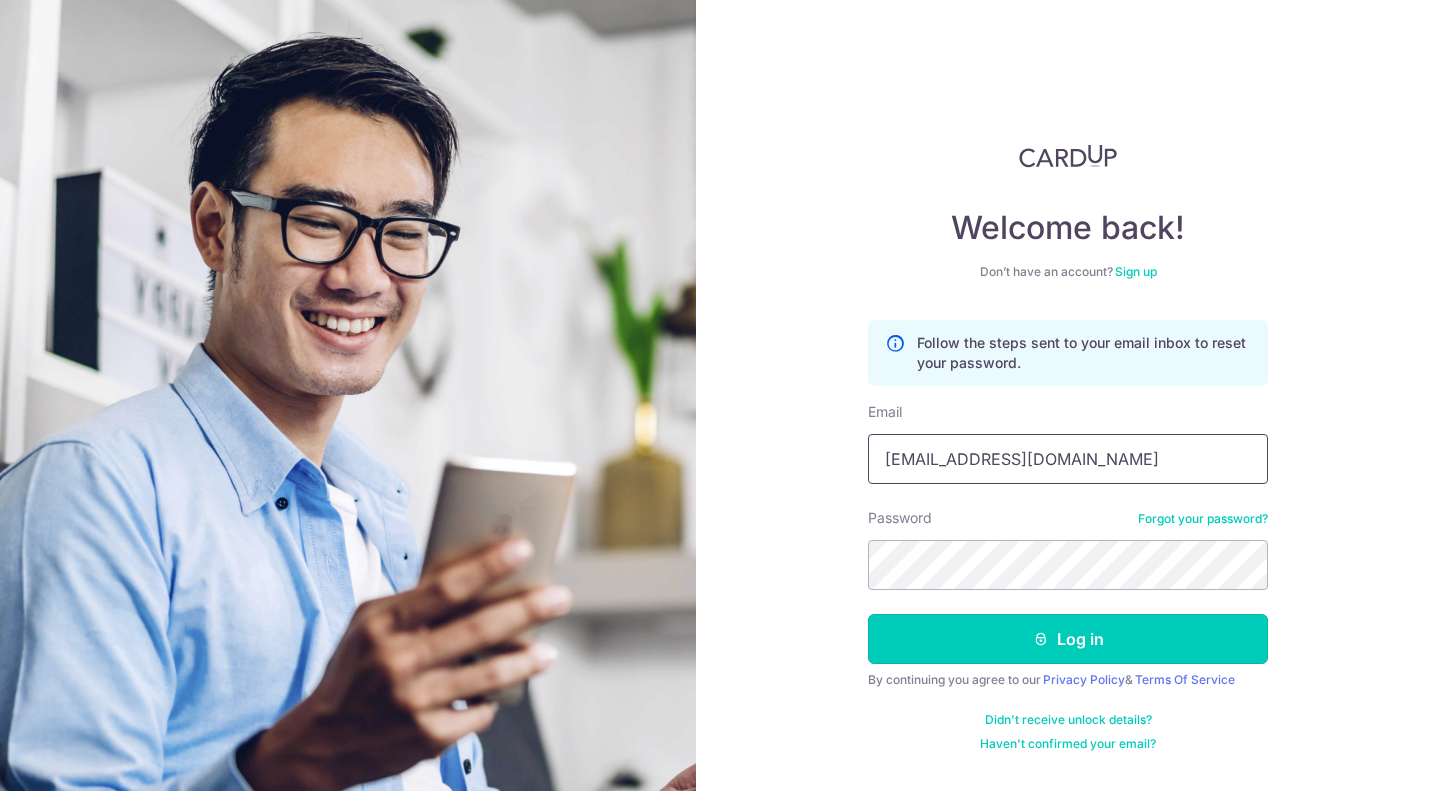click on "Log in" at bounding box center [1068, 639] 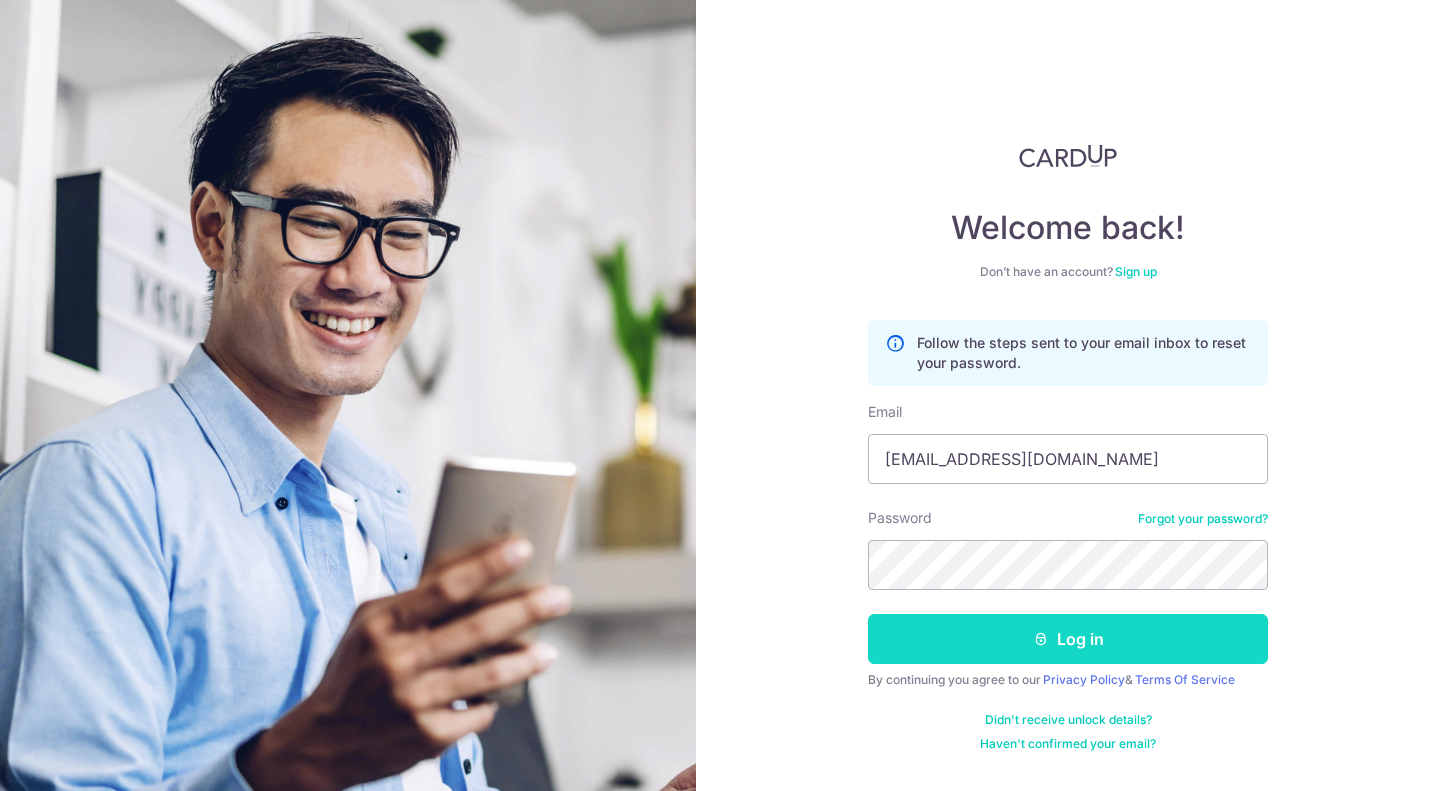 click on "Log in" at bounding box center [1068, 639] 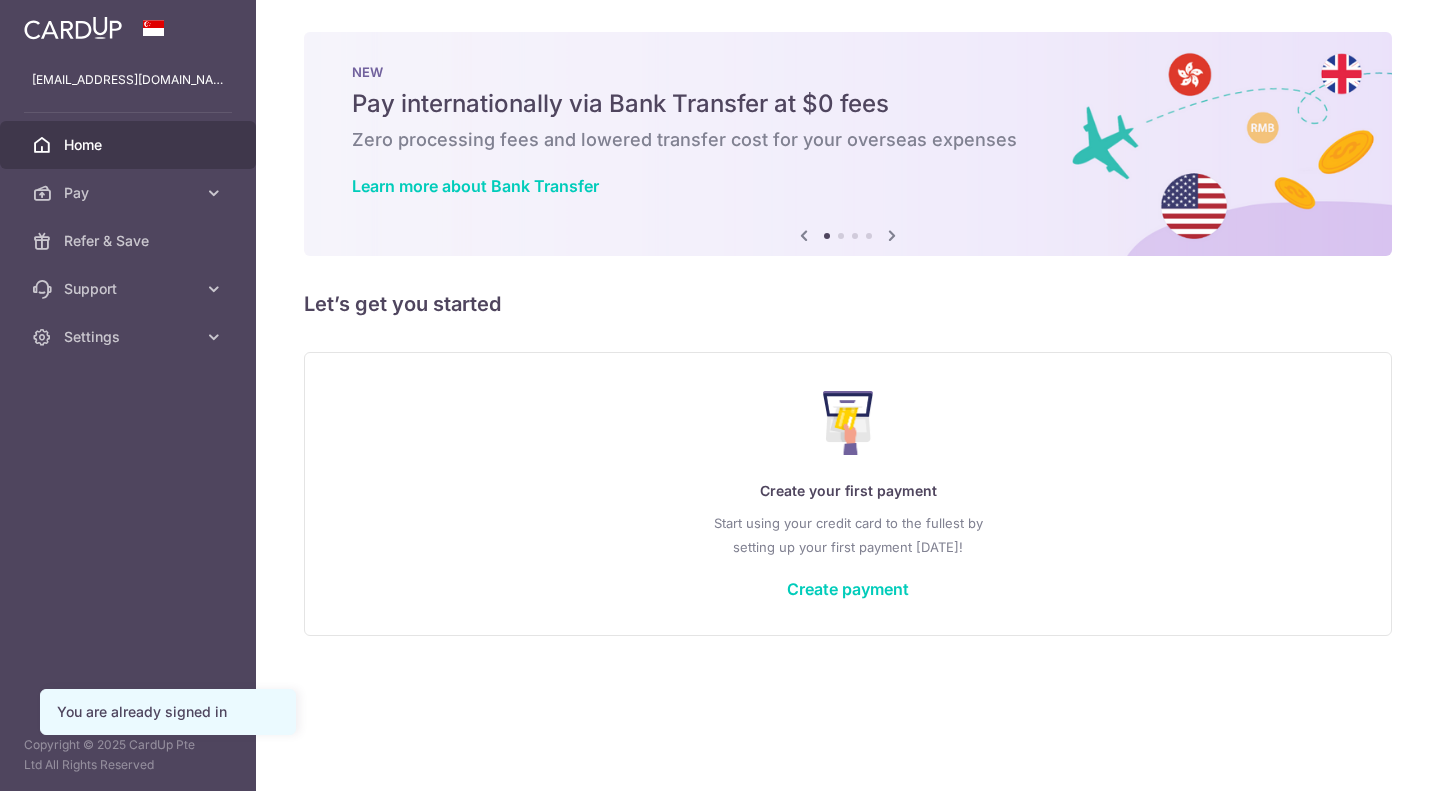 scroll, scrollTop: 0, scrollLeft: 0, axis: both 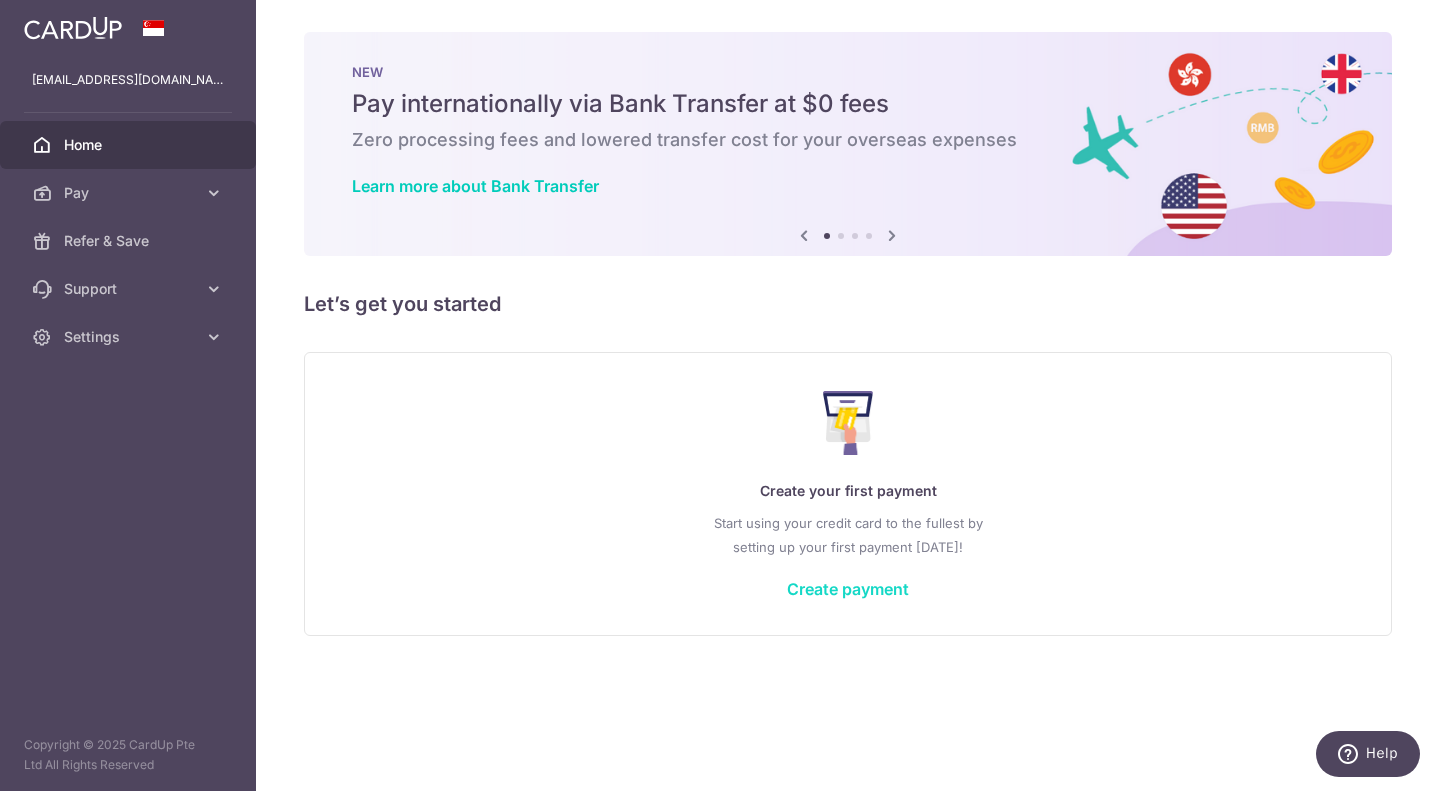click on "Create payment" at bounding box center [848, 589] 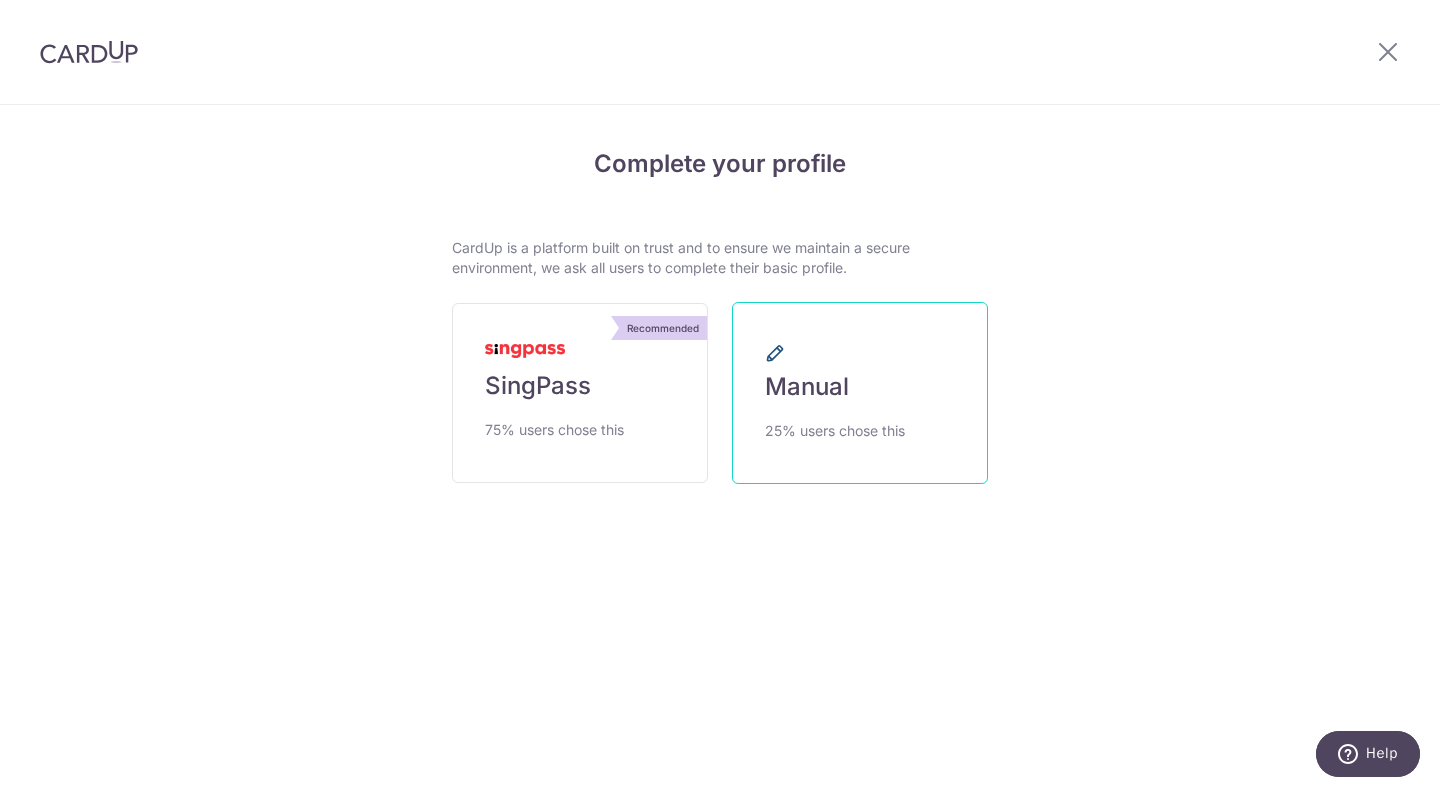 click on "Manual" at bounding box center (807, 387) 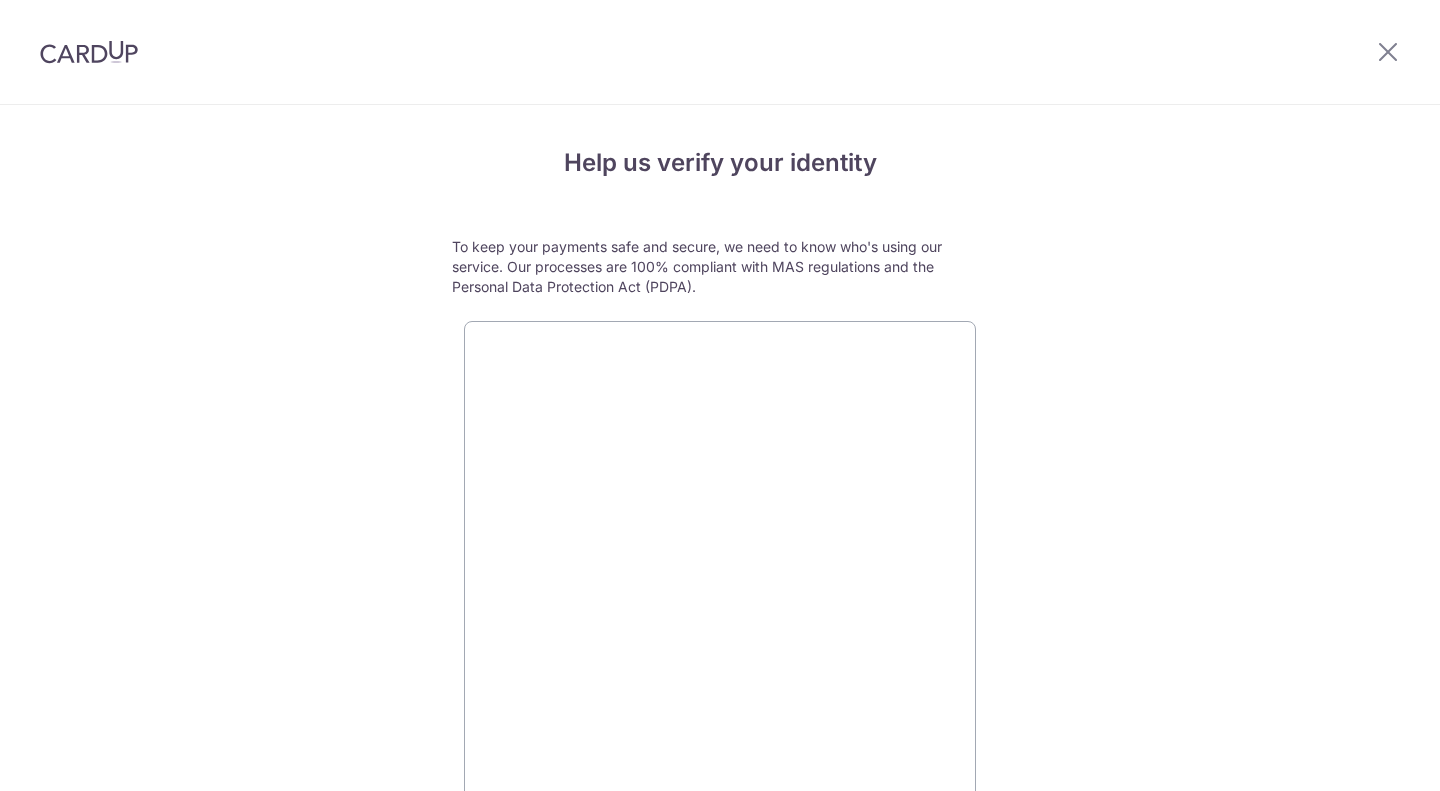 click on "Help us verify your identity
To keep your payments safe and secure, we need to know who's using our service. Our processes are 100% compliant with MAS regulations and the Personal Data Protection Act (PDPA)." at bounding box center [720, 560] 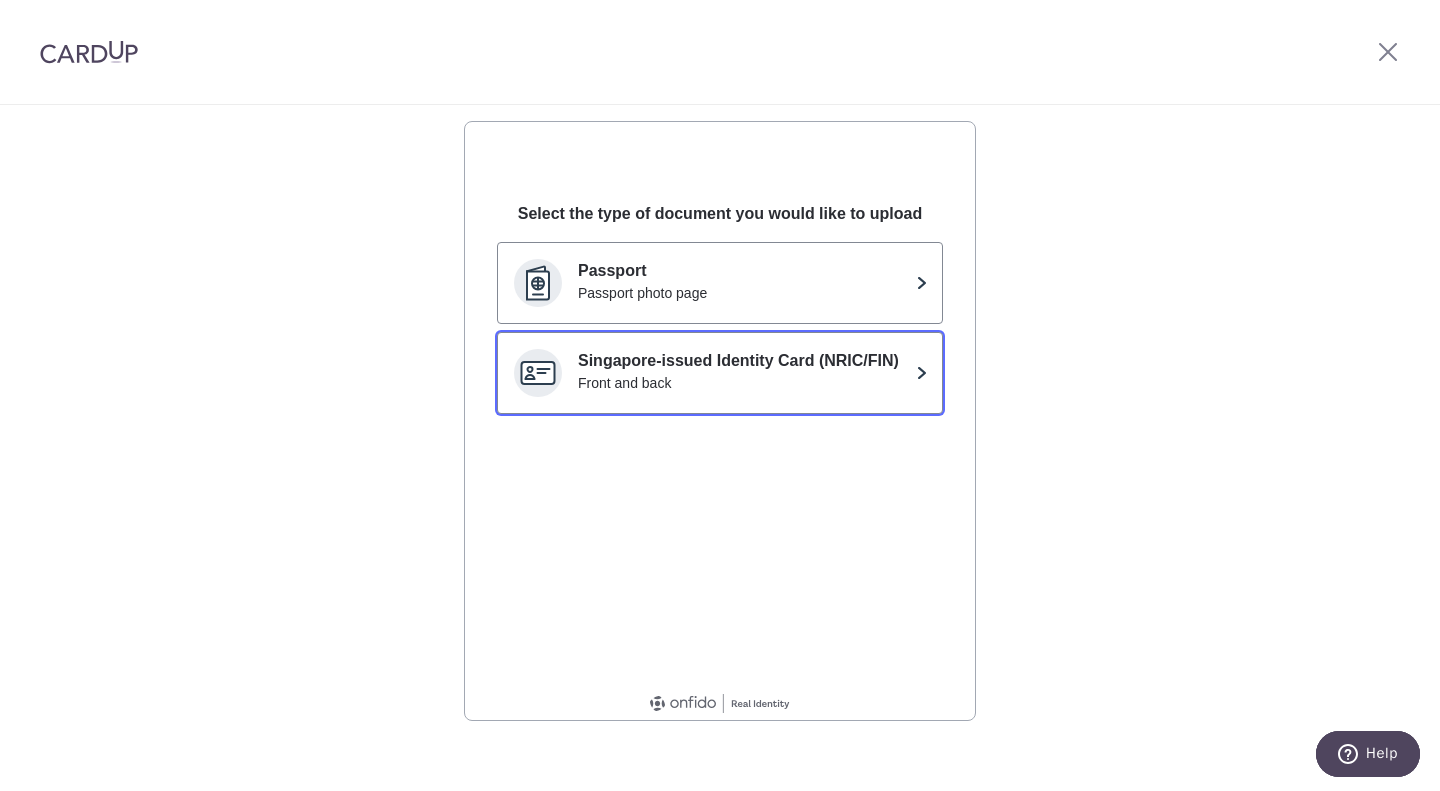 scroll, scrollTop: 100, scrollLeft: 0, axis: vertical 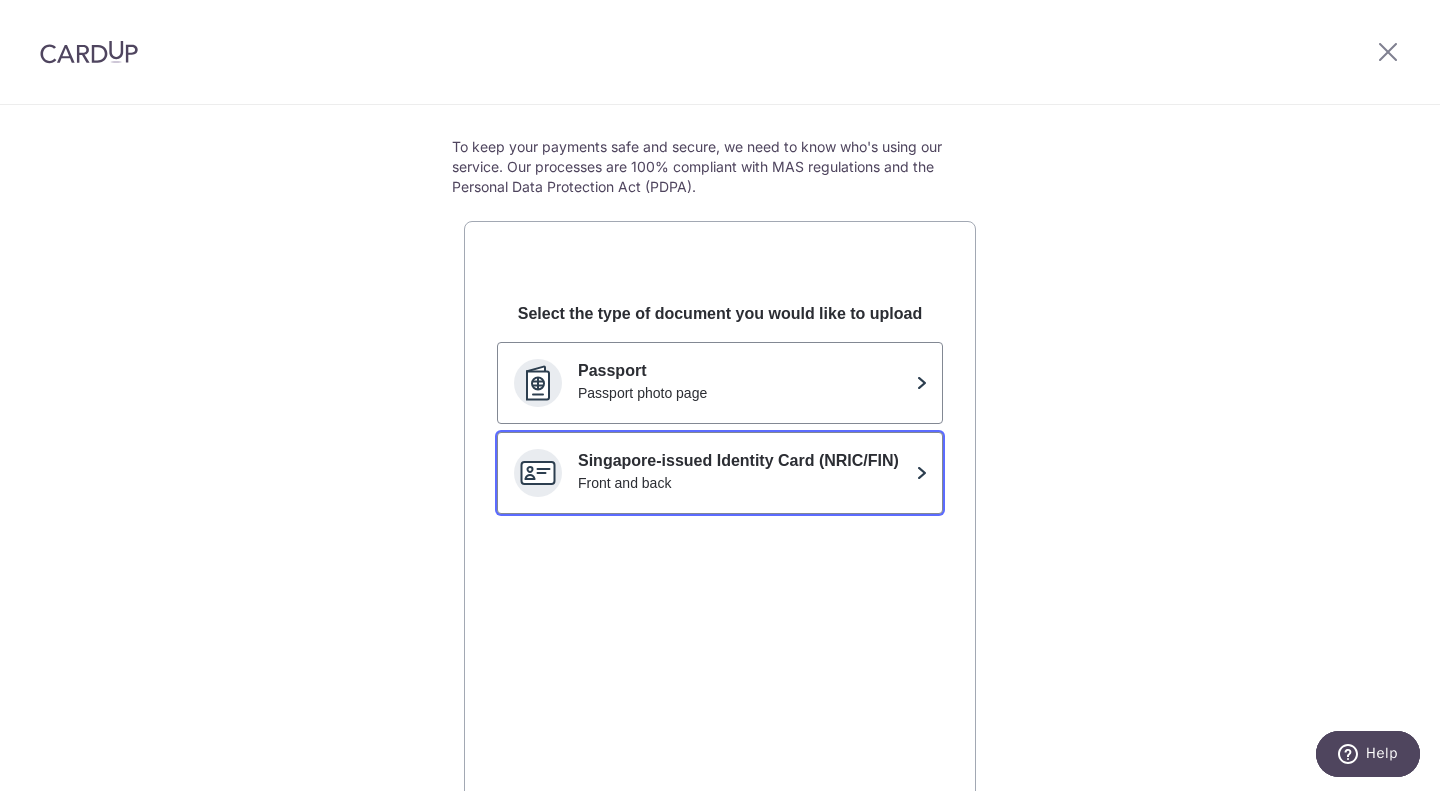 click on "Singapore-issued Identity Card (NRIC/FIN)" 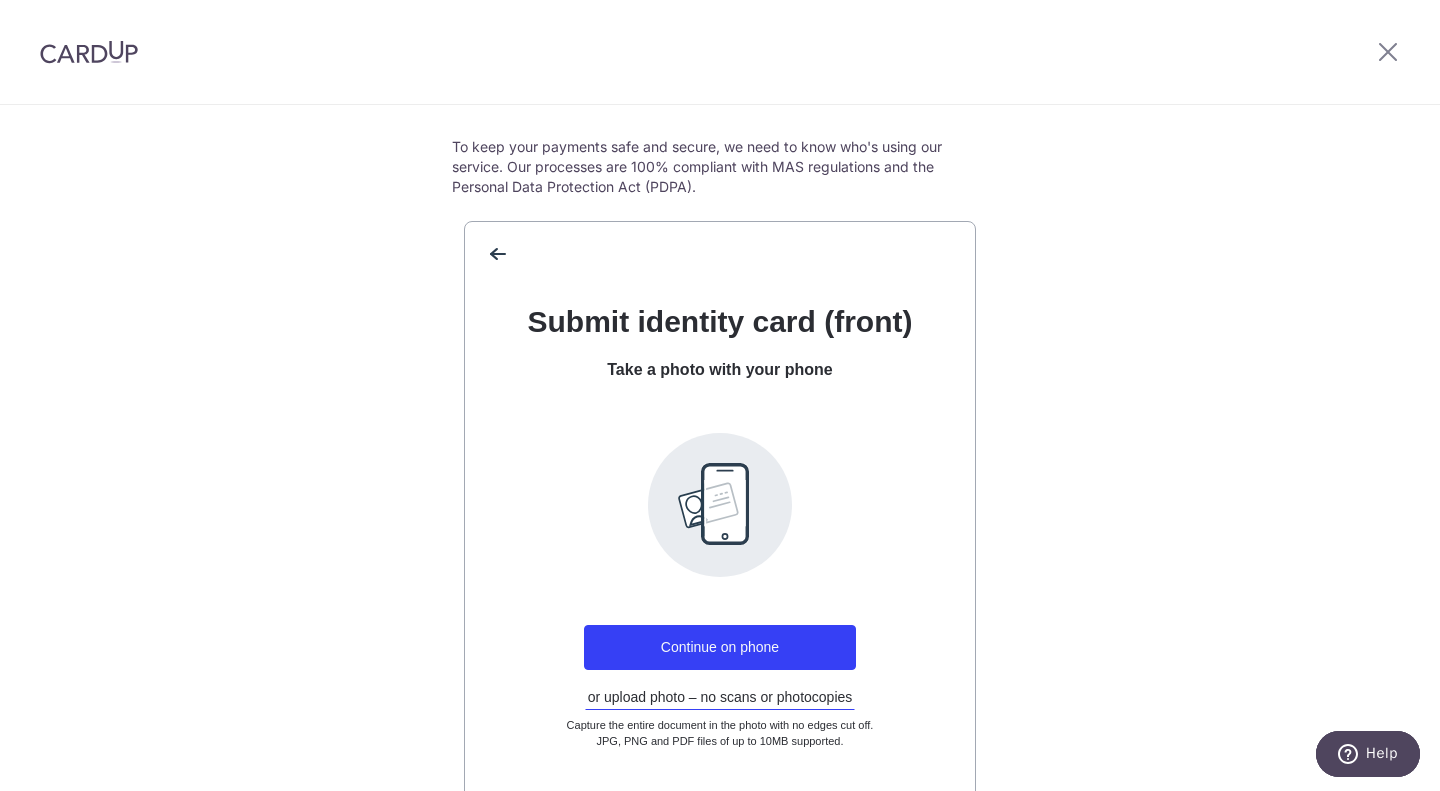 scroll, scrollTop: 200, scrollLeft: 0, axis: vertical 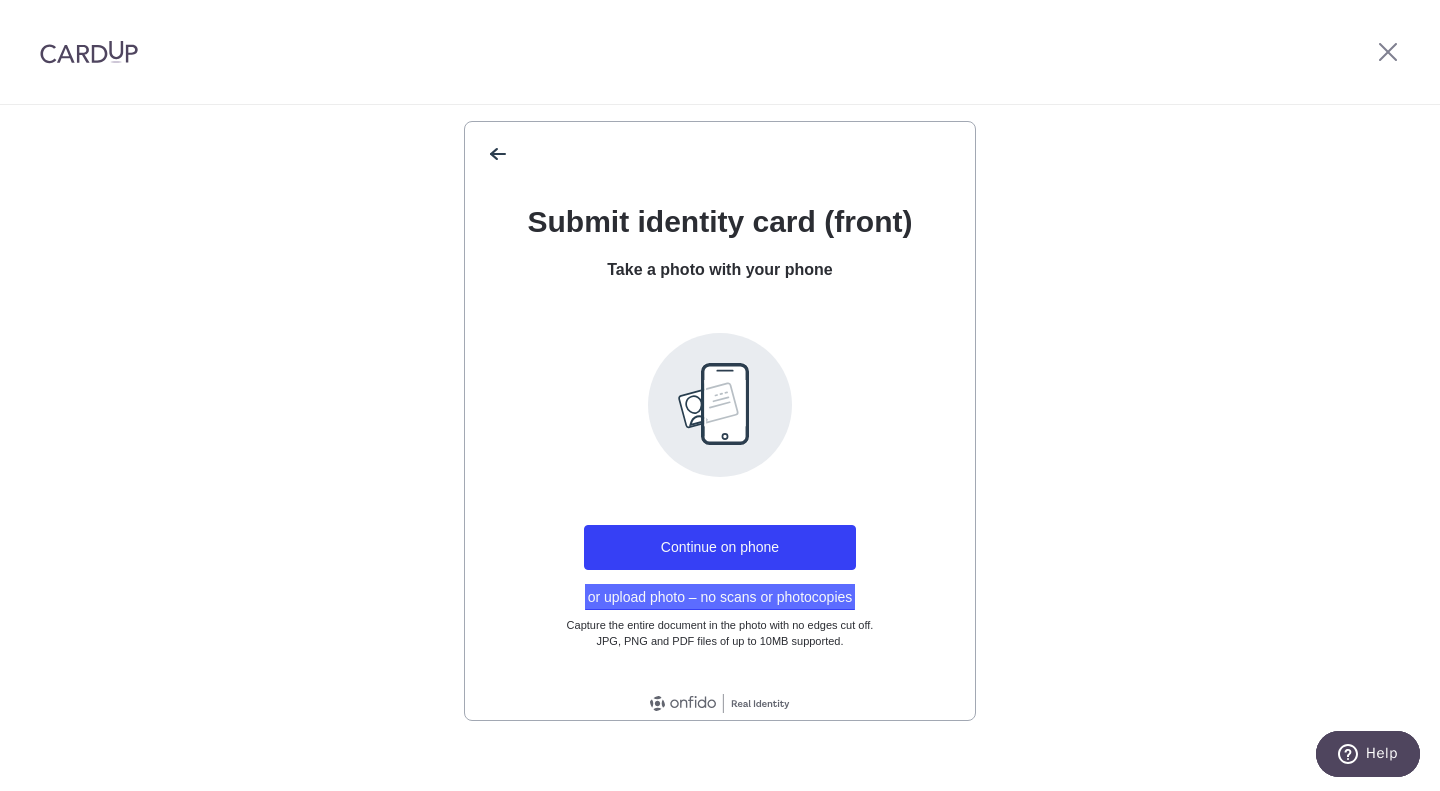 click on "or upload photo – no scans or photocopies" 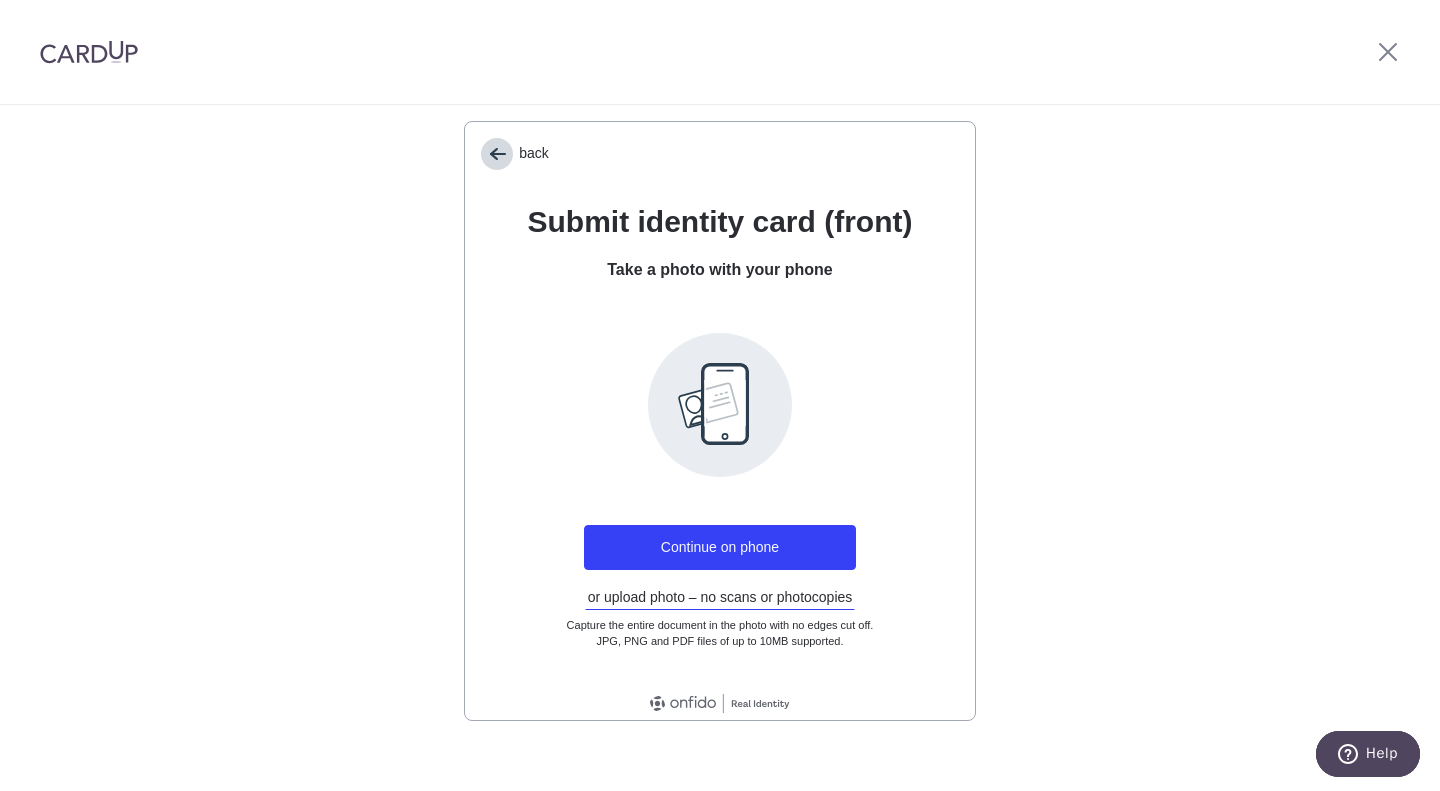 drag, startPoint x: 490, startPoint y: 149, endPoint x: 16, endPoint y: 11, distance: 493.68005 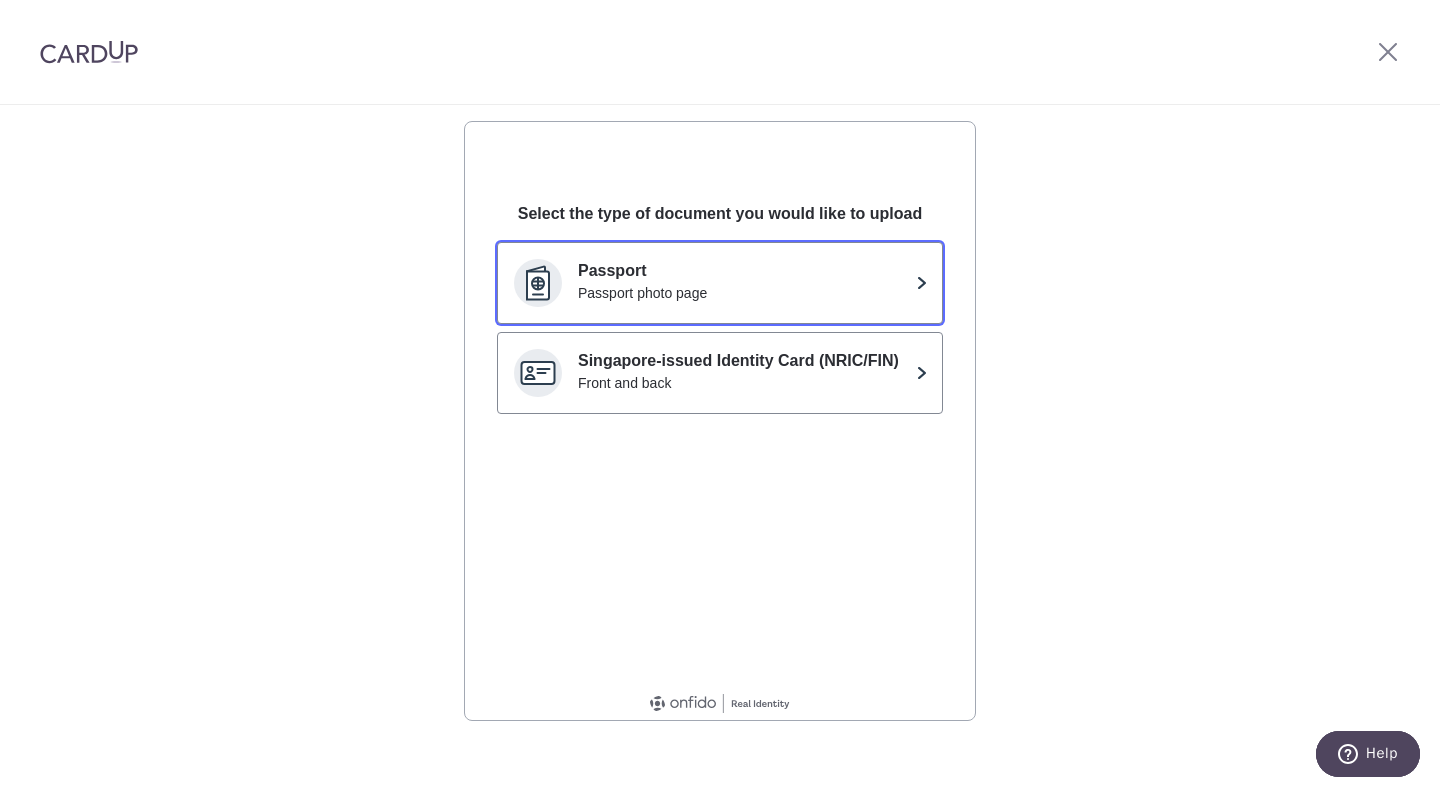 click on "Passport photo page" 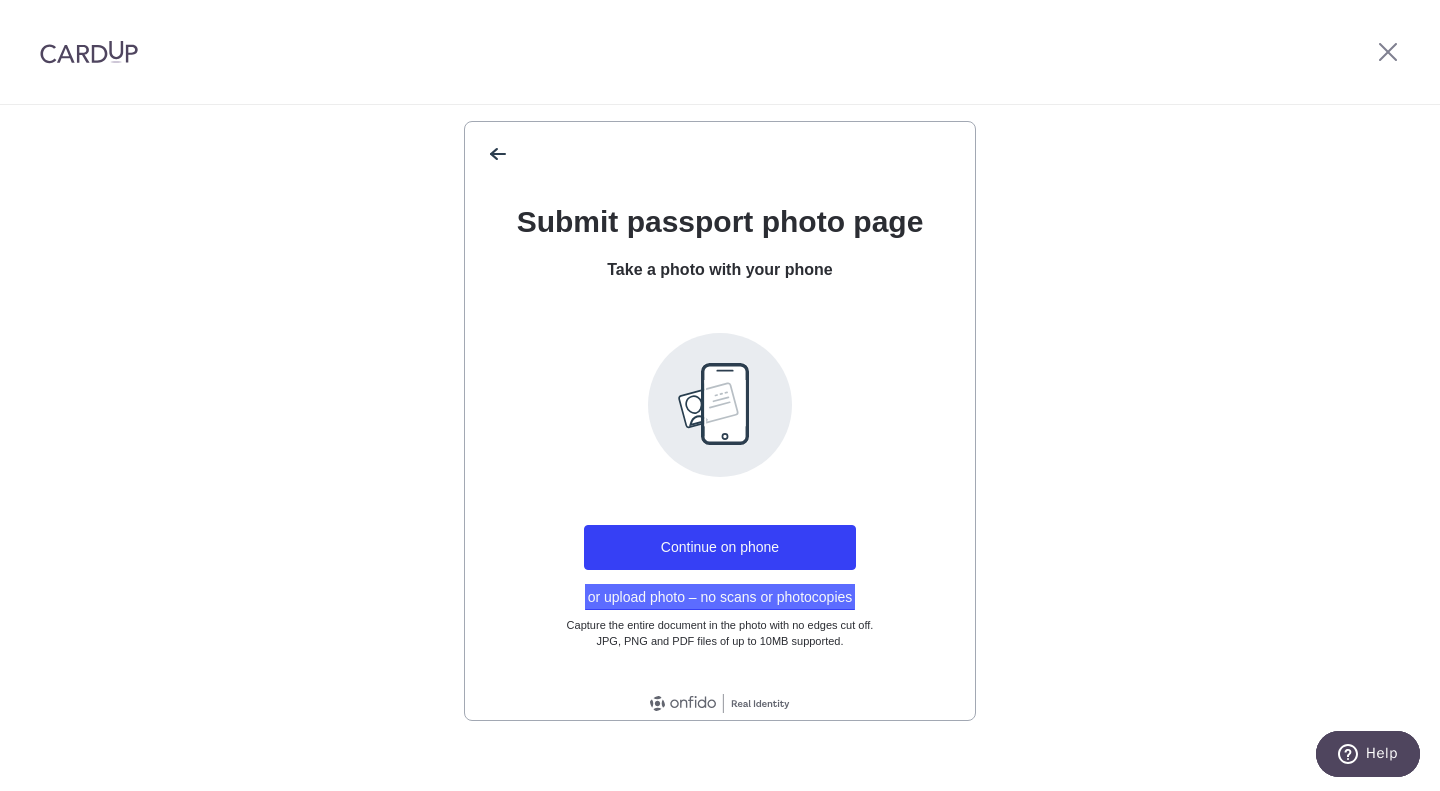 click on "or upload photo – no scans or photocopies" 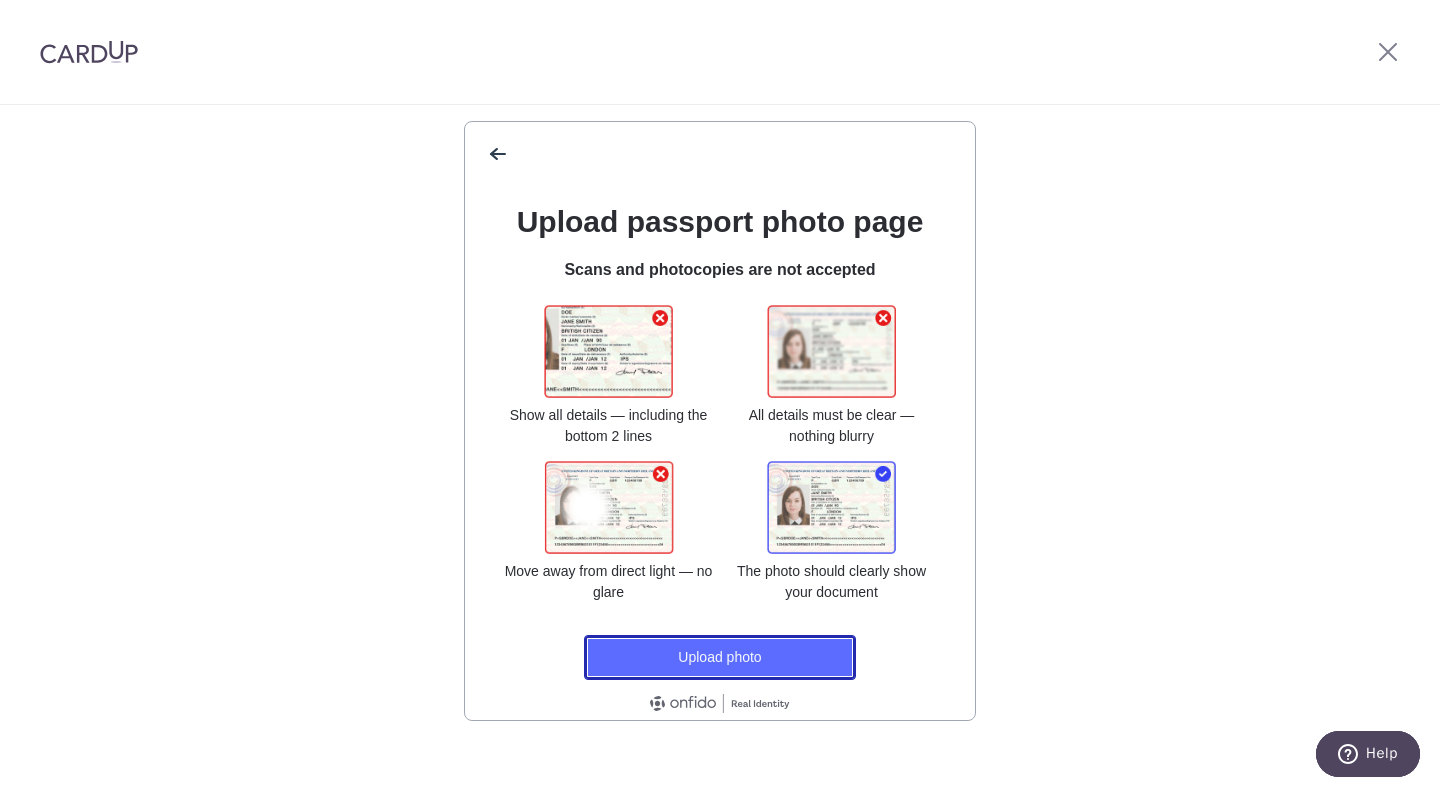 click on "Upload photo" 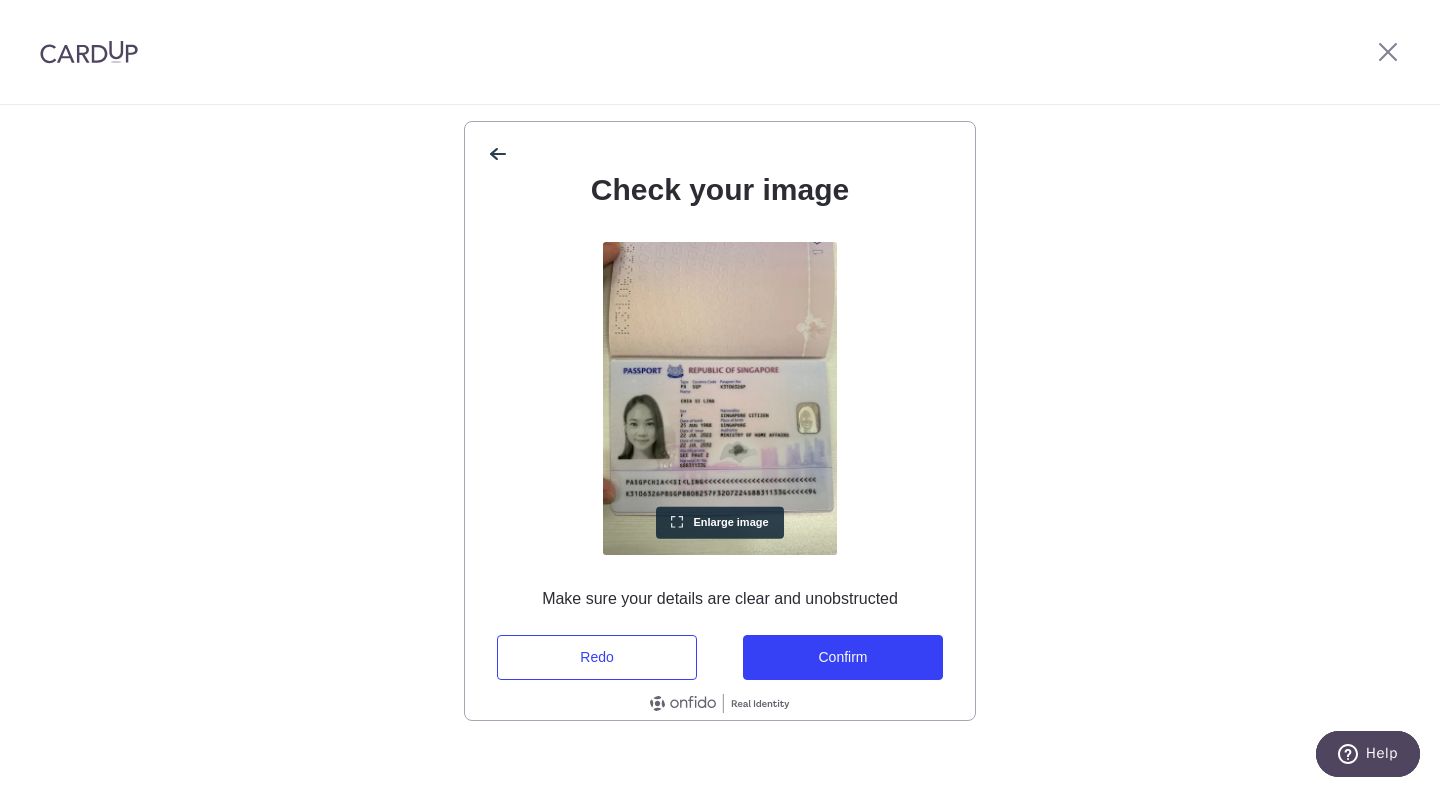 click on "Enlarge image" 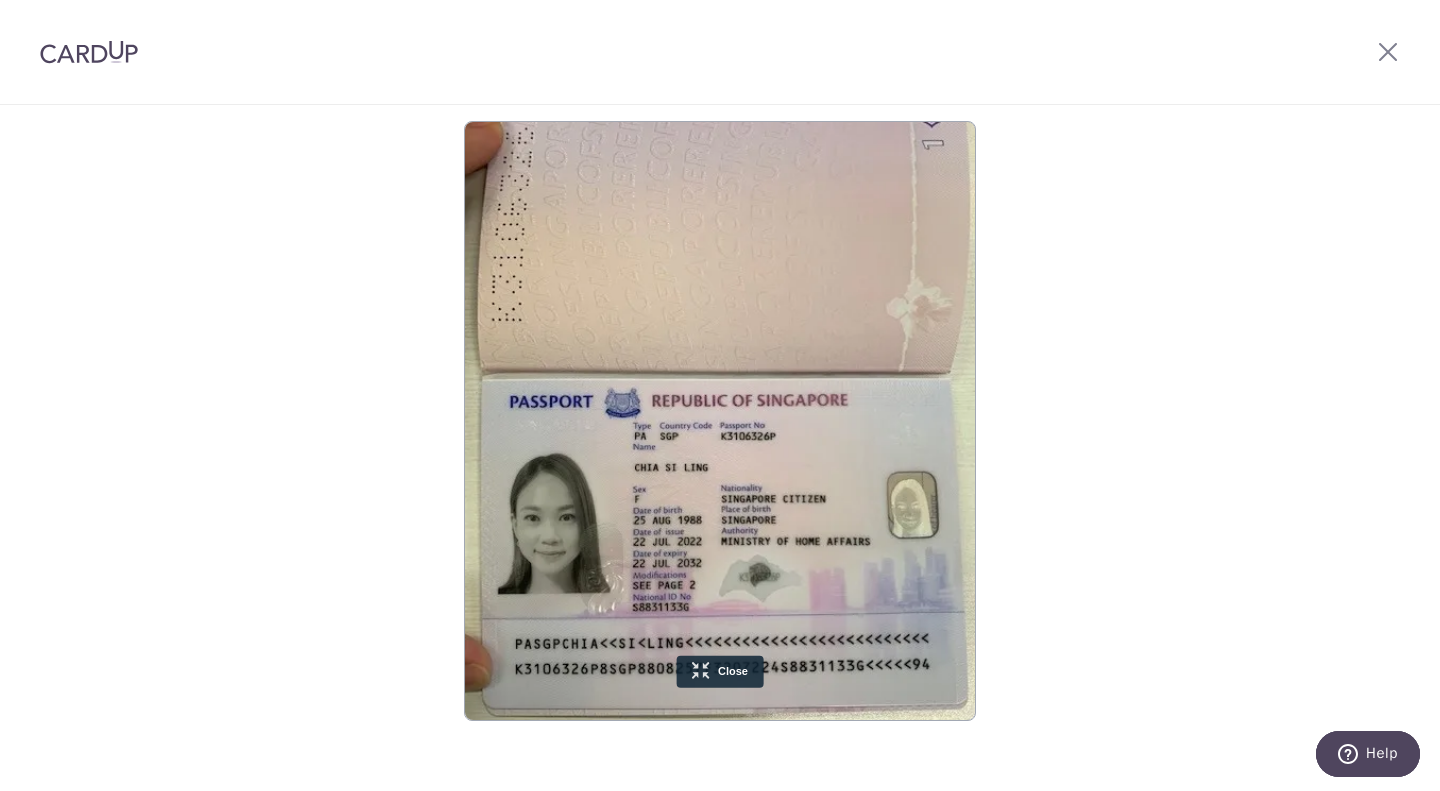 scroll, scrollTop: 31, scrollLeft: 0, axis: vertical 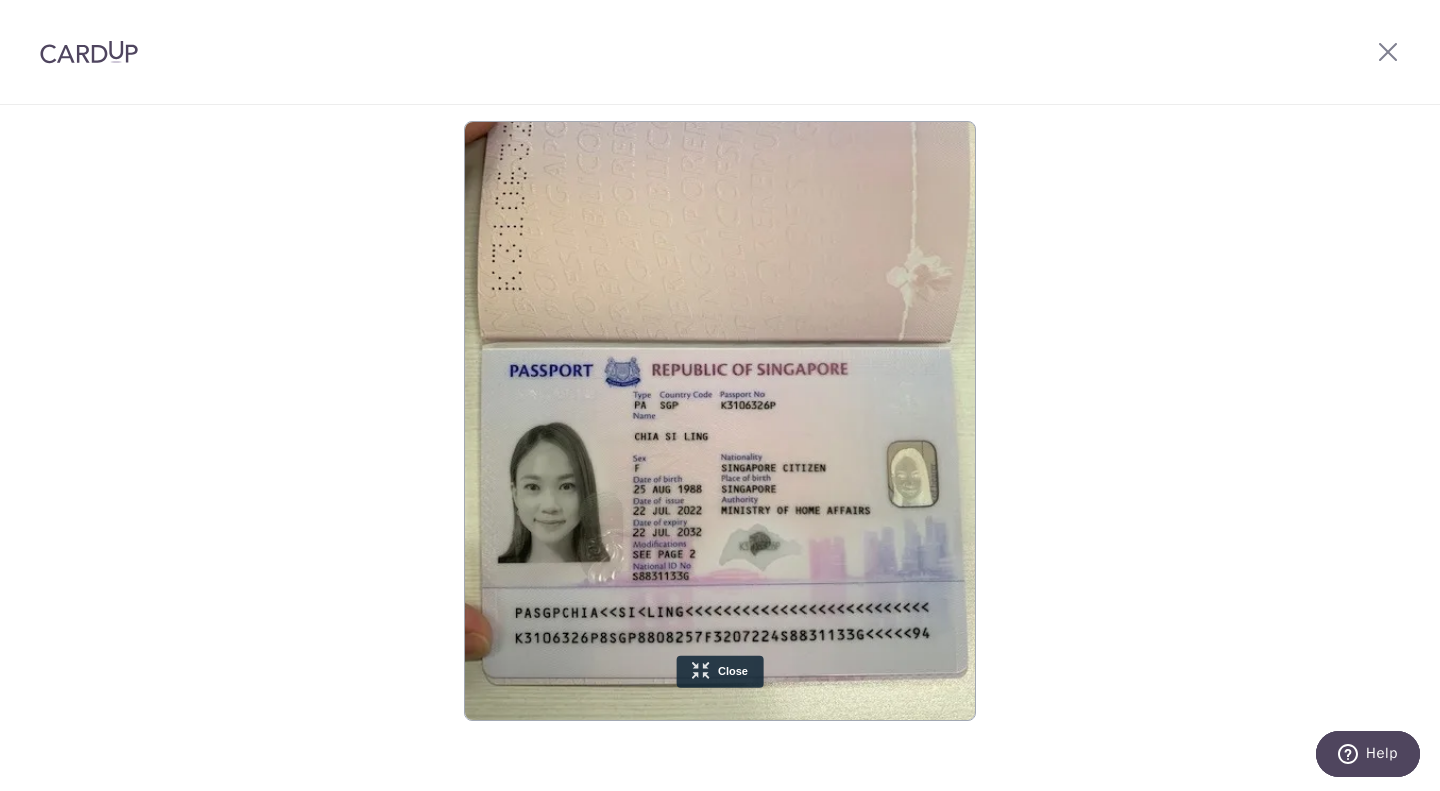 click on "Close" 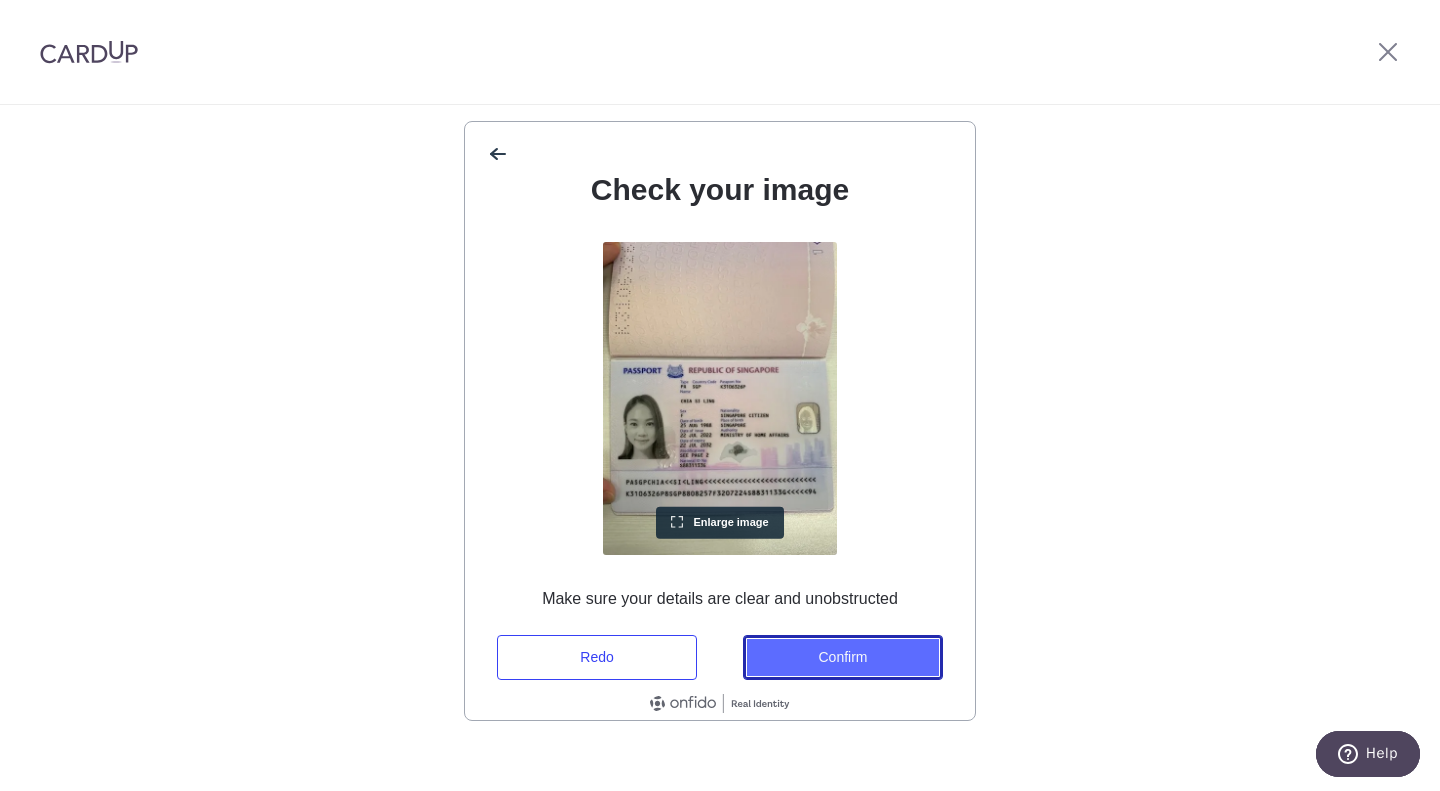 click on "Confirm" 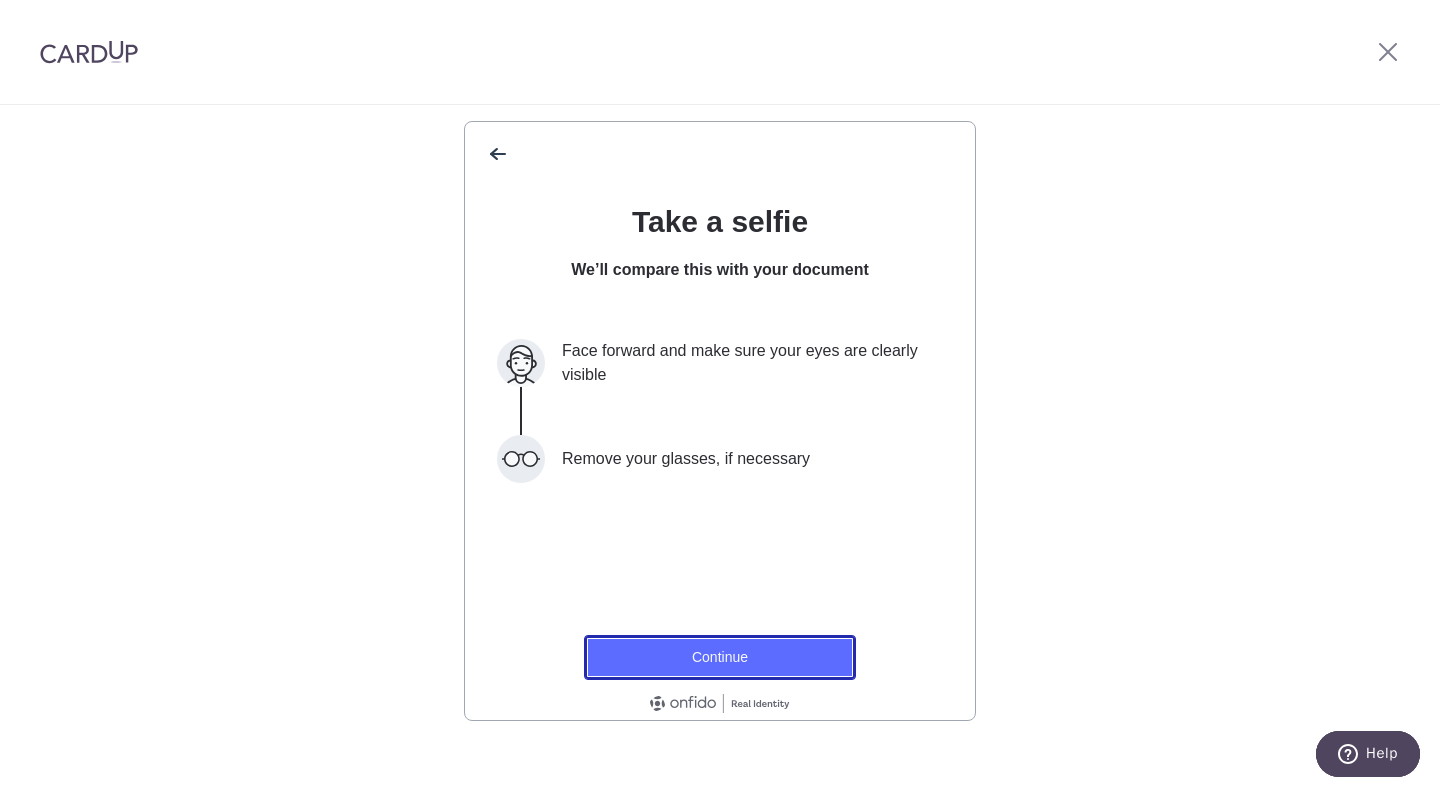 click on "Continue" 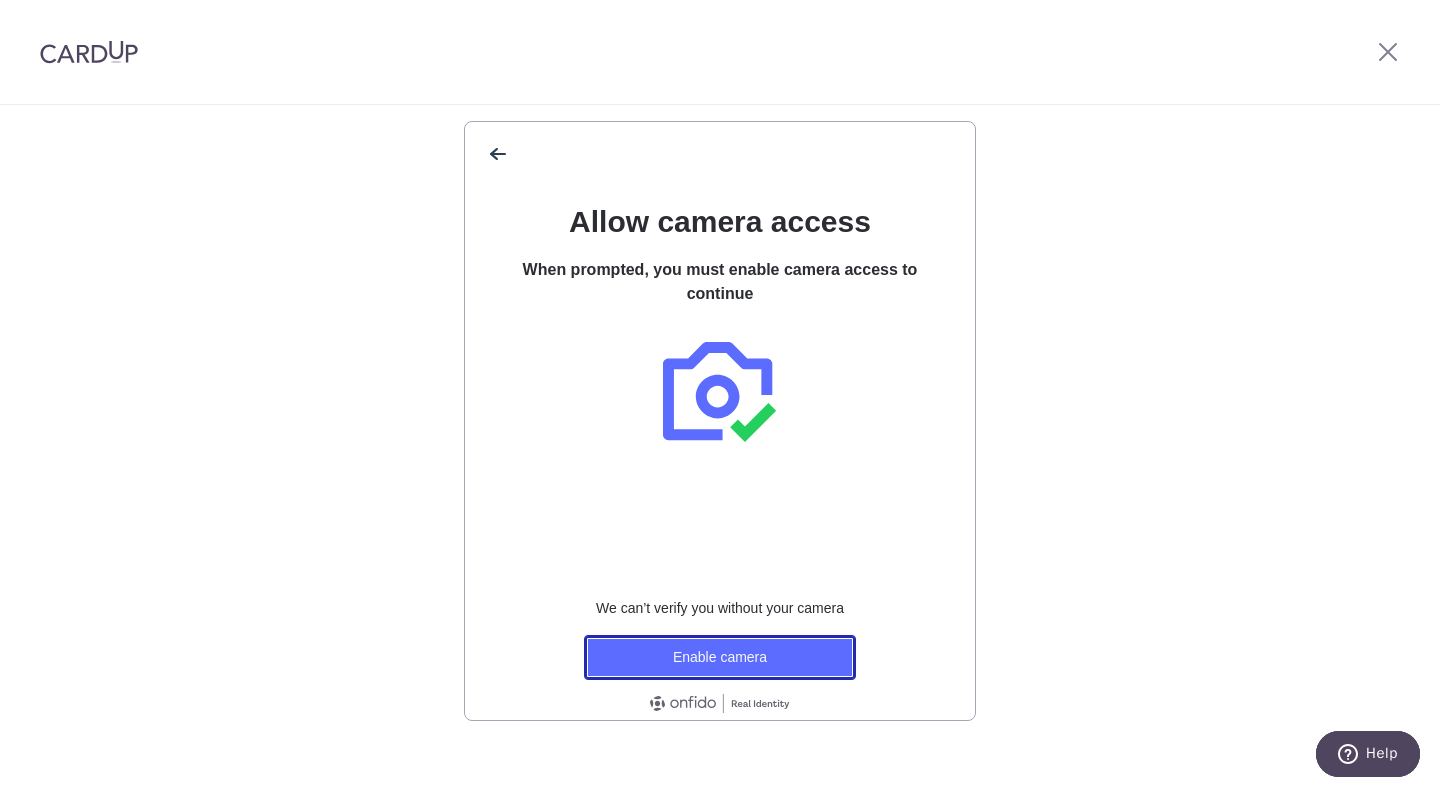 click on "Enable camera" 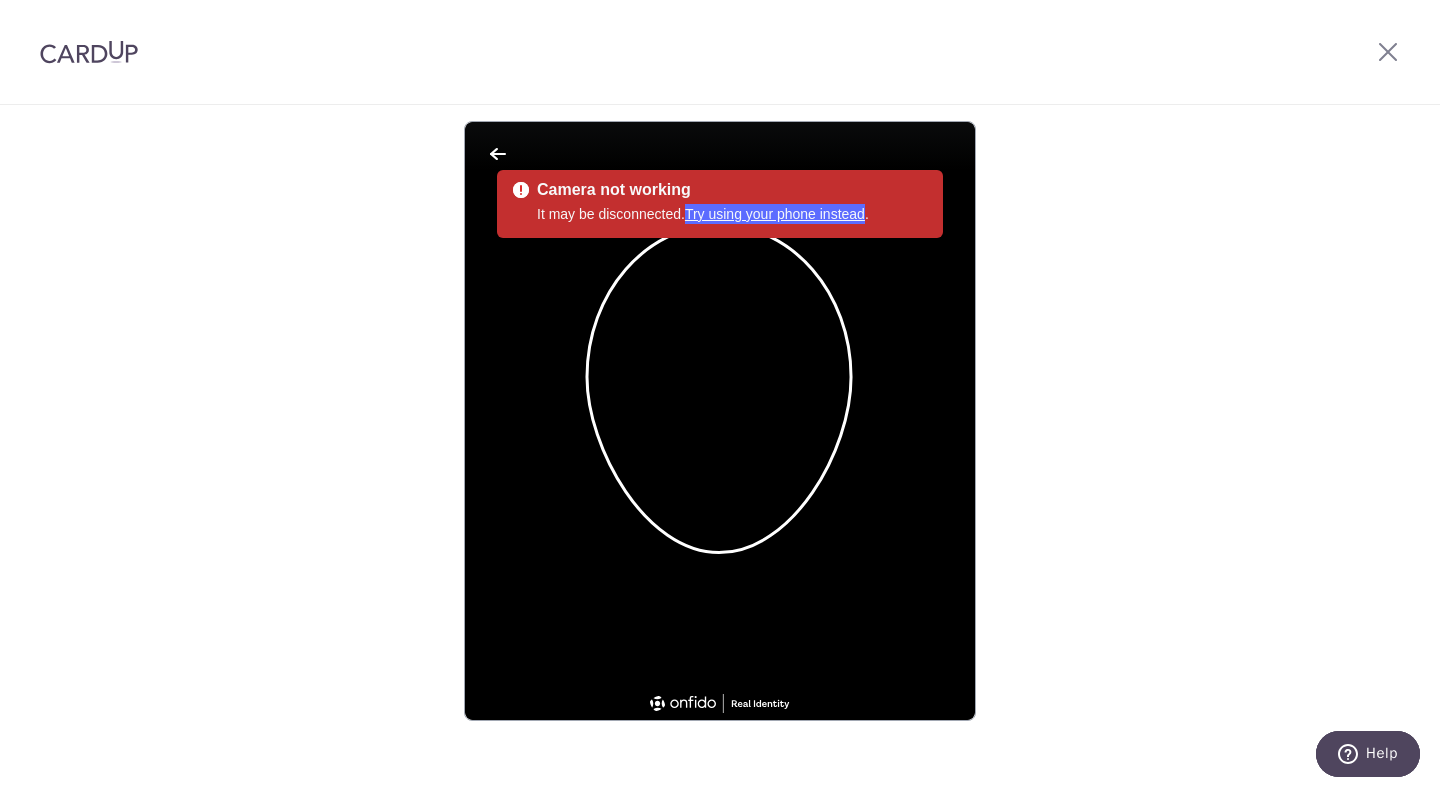 click on "Try using your phone instead" 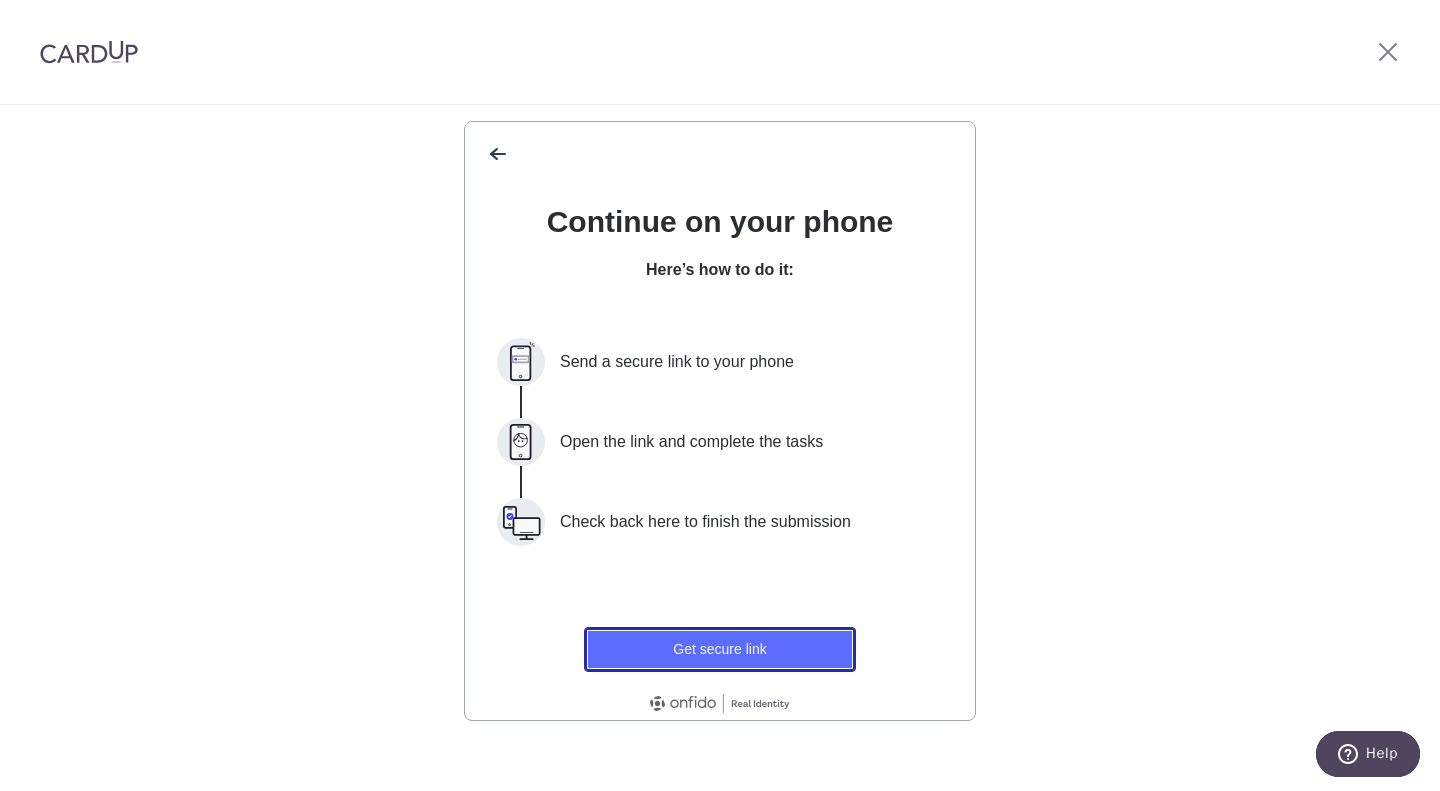 click on "Get secure link" 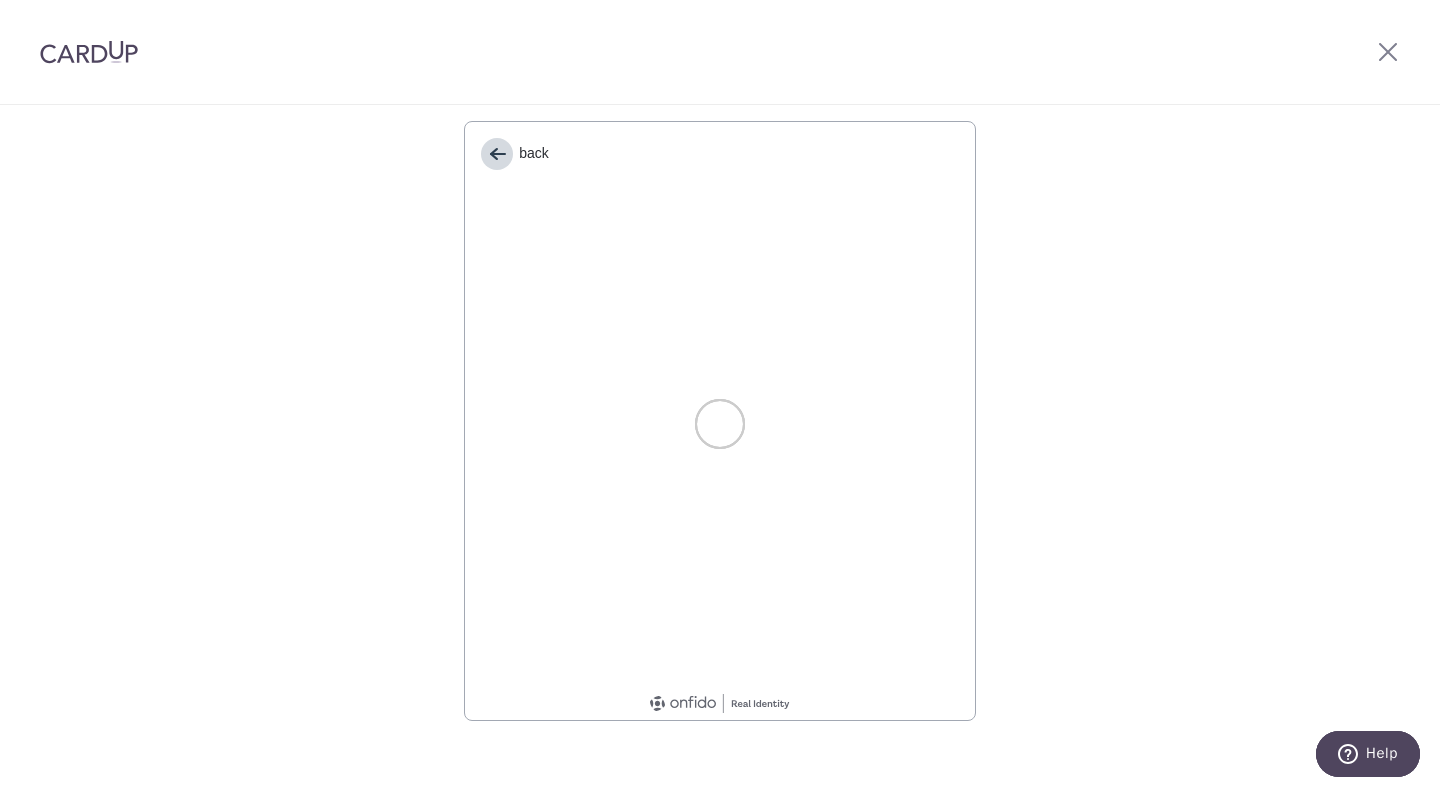 click on "back" 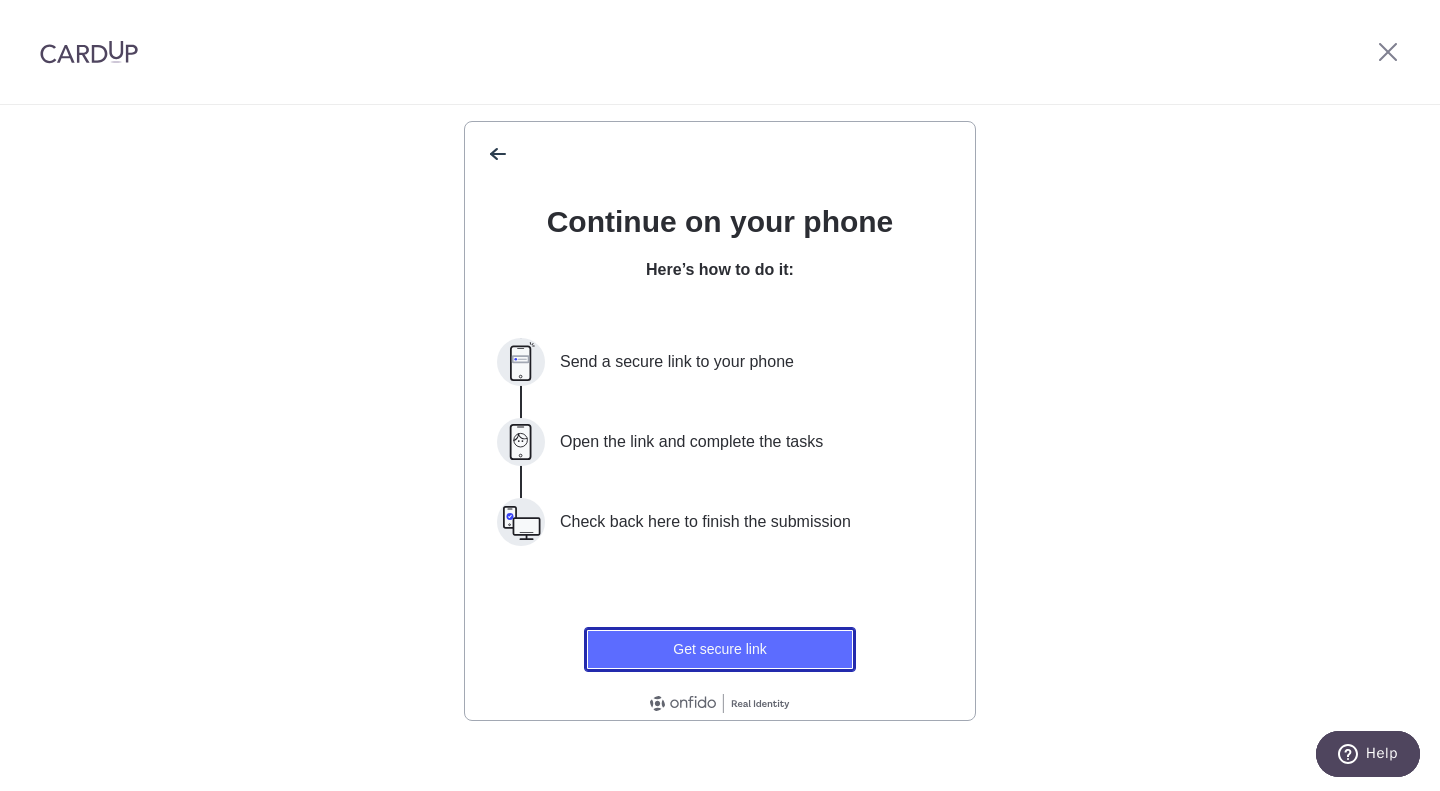 click on "Get secure link" 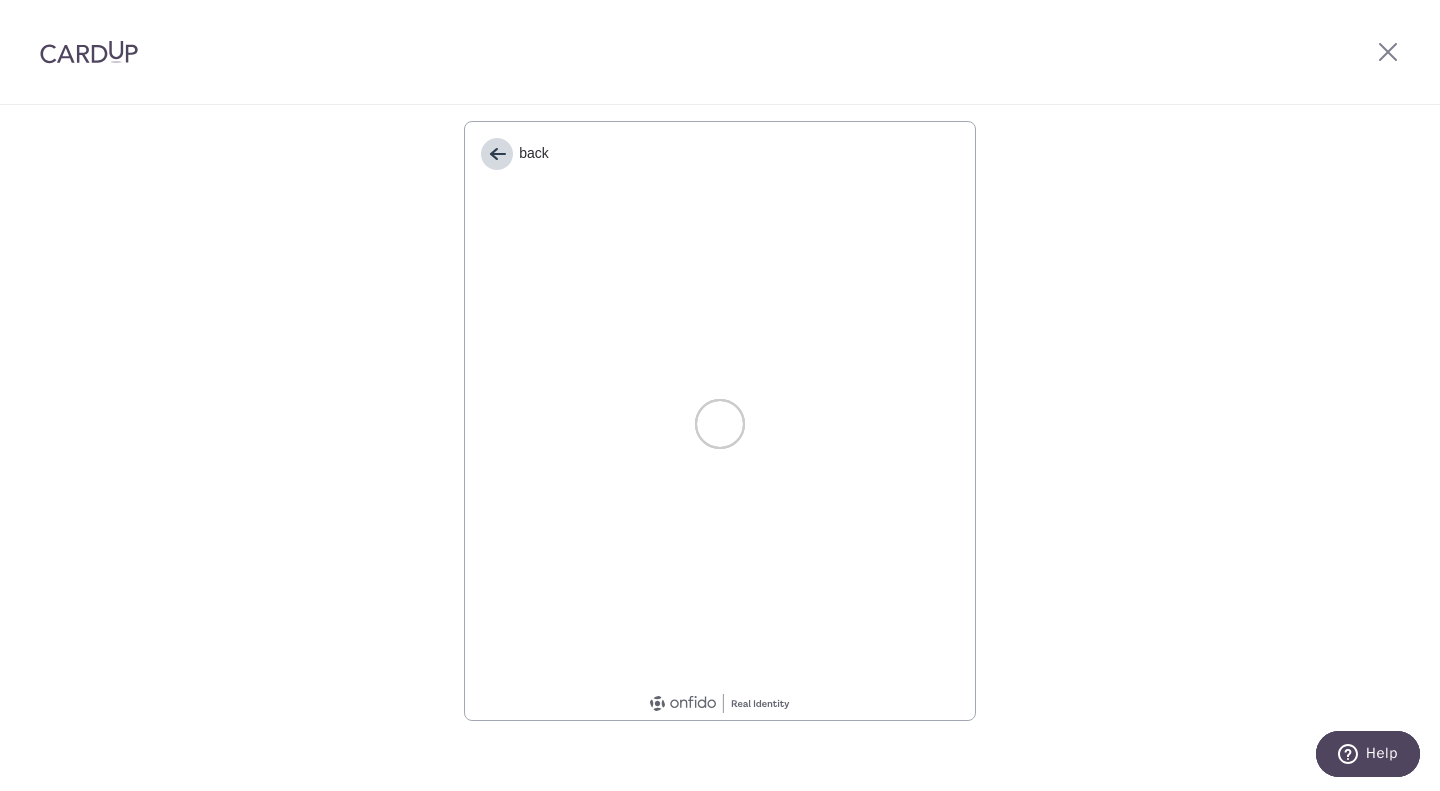click on "back" 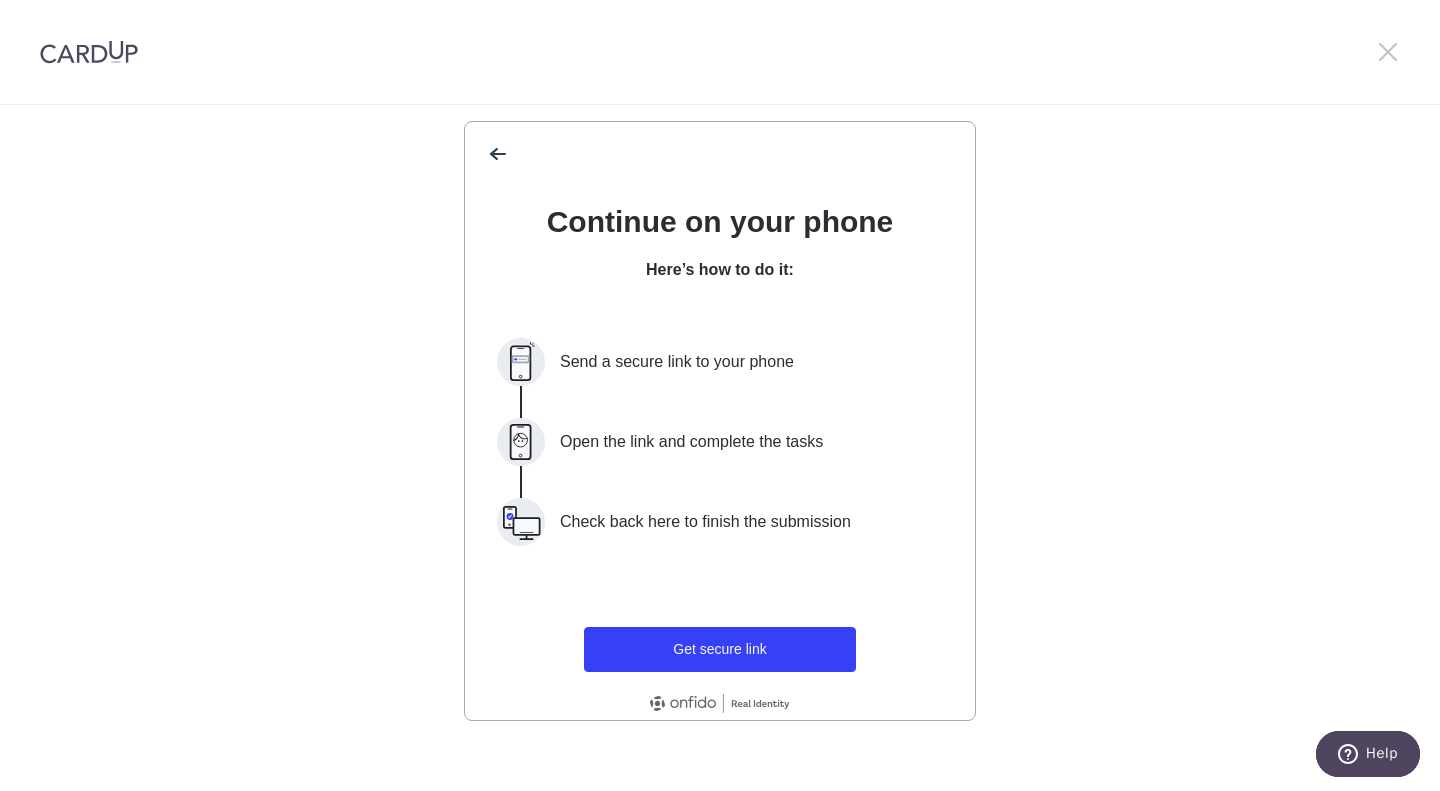 drag, startPoint x: 1379, startPoint y: 64, endPoint x: 1387, endPoint y: 54, distance: 12.806249 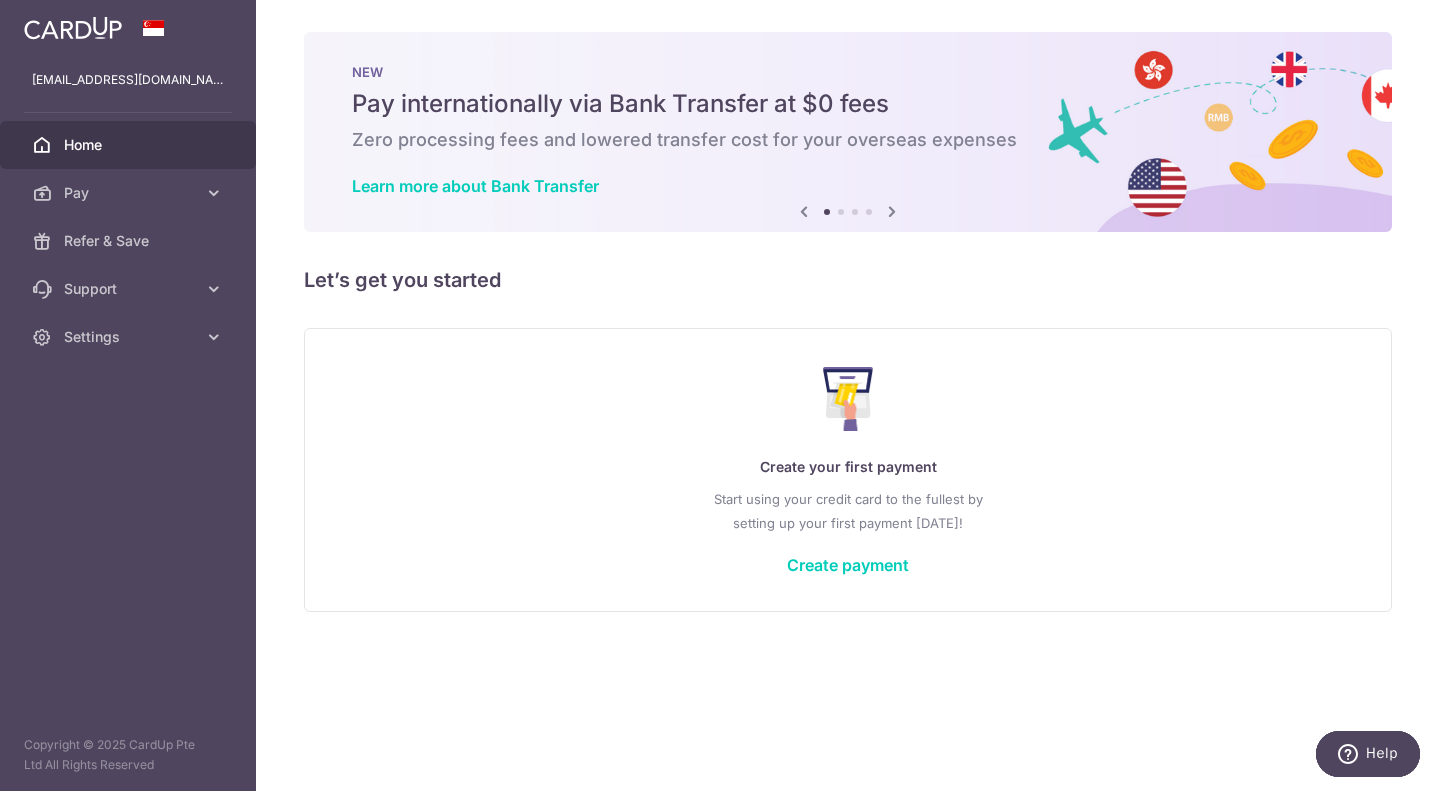scroll, scrollTop: 0, scrollLeft: 0, axis: both 